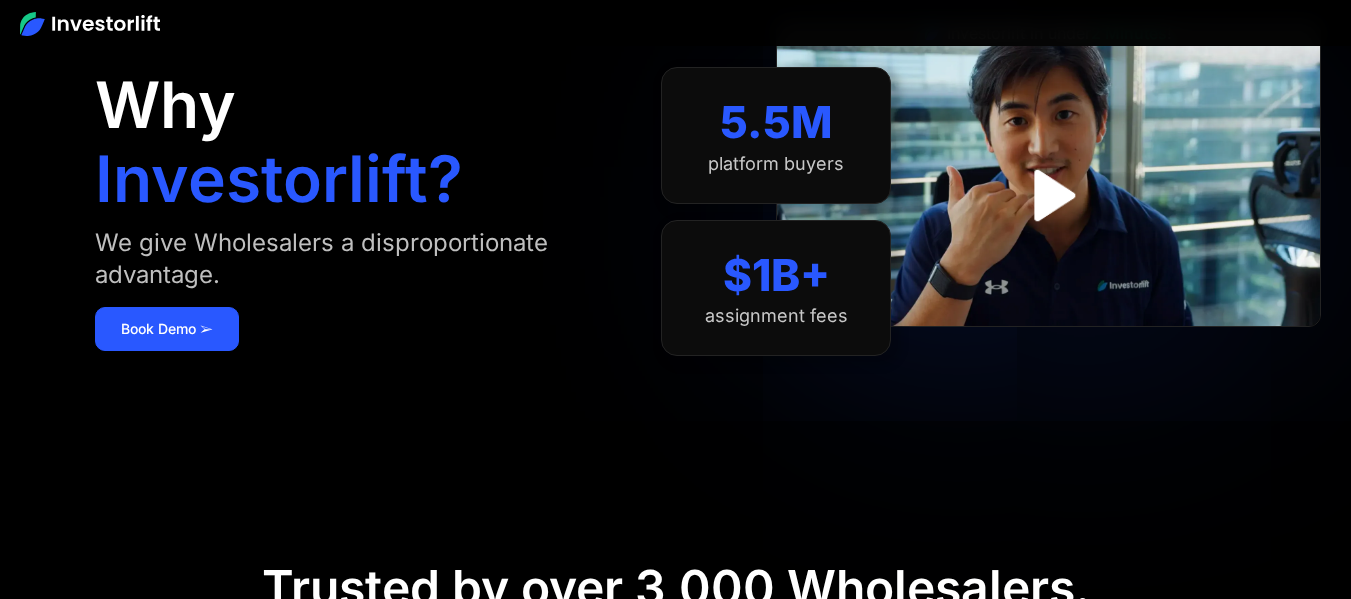scroll, scrollTop: 100, scrollLeft: 0, axis: vertical 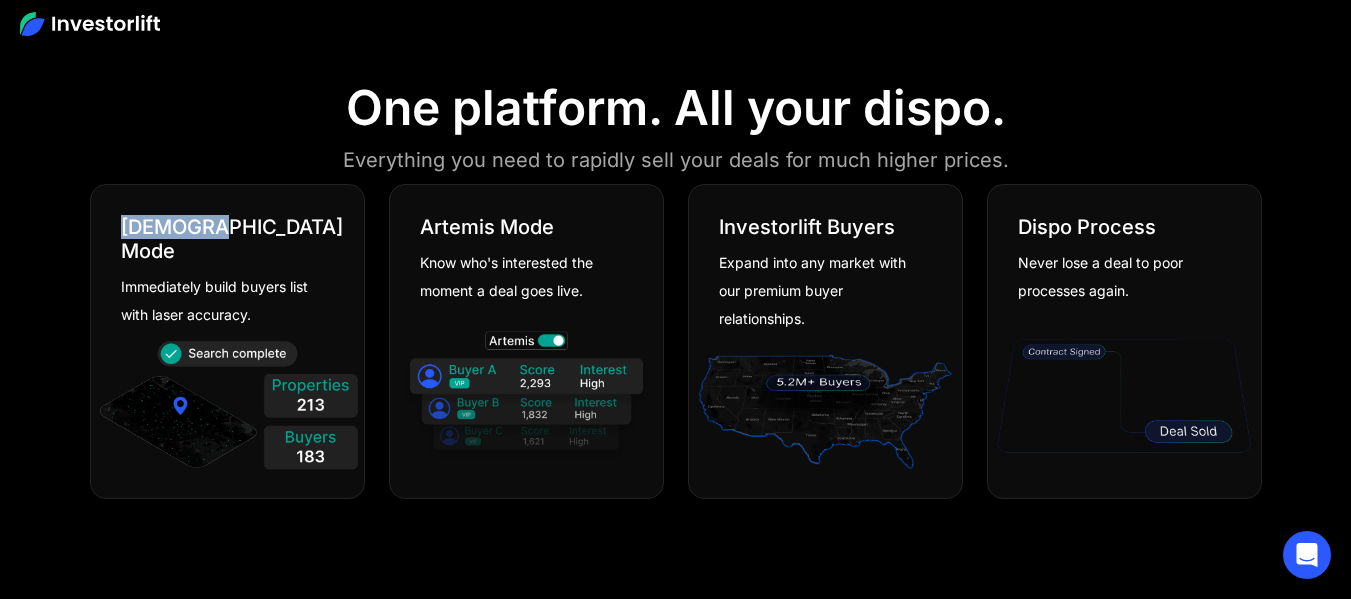 drag, startPoint x: 224, startPoint y: 234, endPoint x: 120, endPoint y: 235, distance: 104.00481 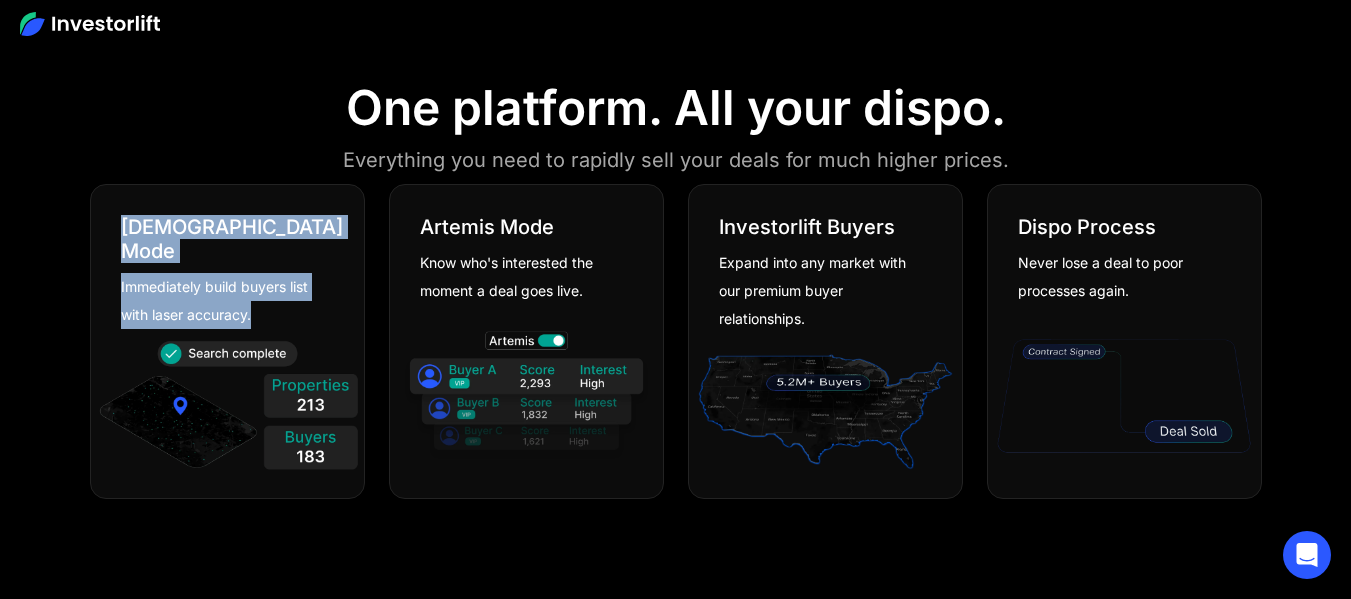 drag, startPoint x: 258, startPoint y: 294, endPoint x: 290, endPoint y: 207, distance: 92.69843 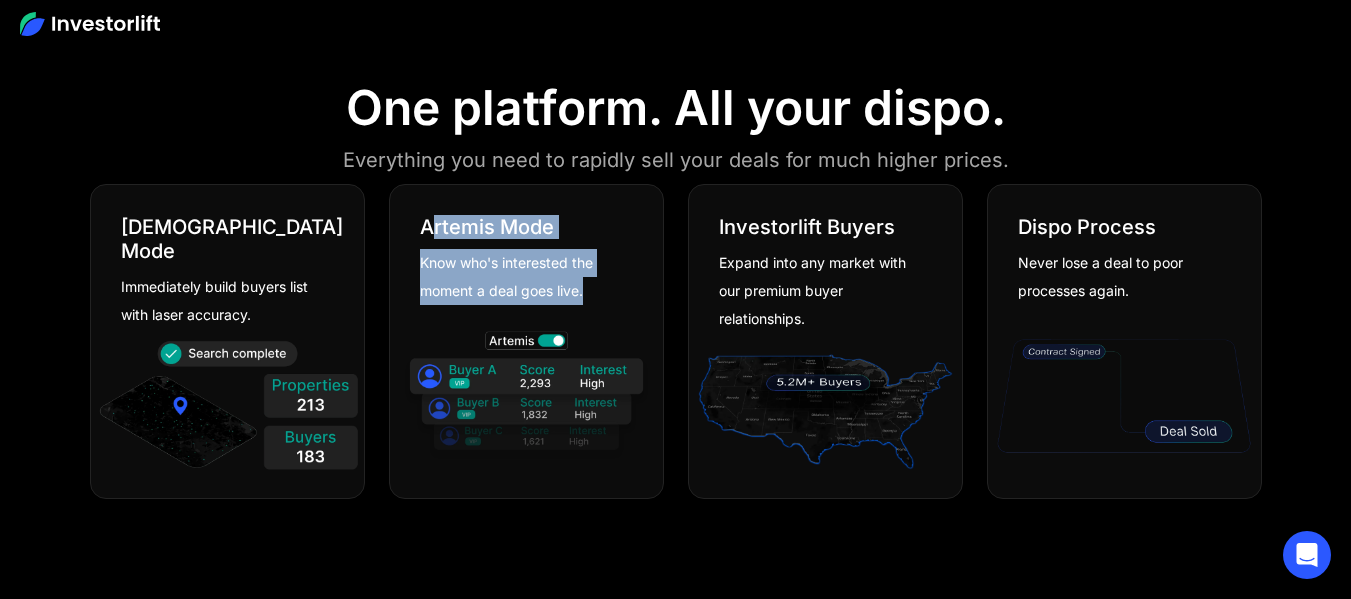 drag, startPoint x: 623, startPoint y: 296, endPoint x: 518, endPoint y: 275, distance: 107.07941 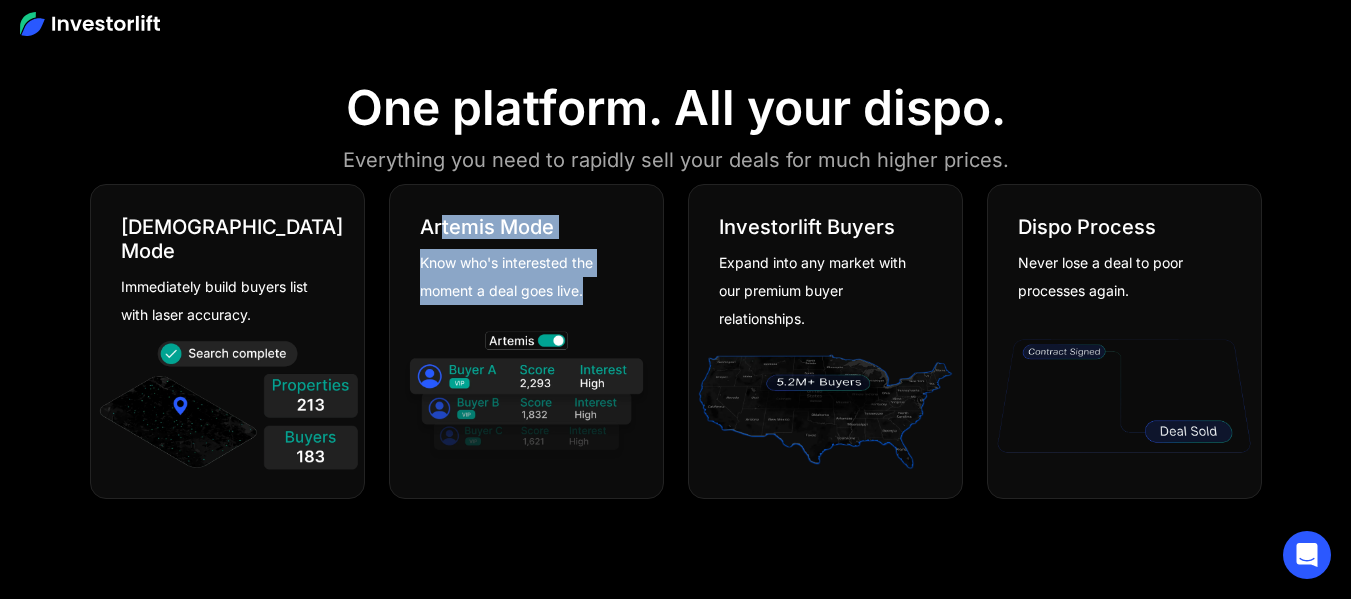 click on "[PERSON_NAME] Mode Know who's interested the moment a deal goes live." at bounding box center (526, 245) 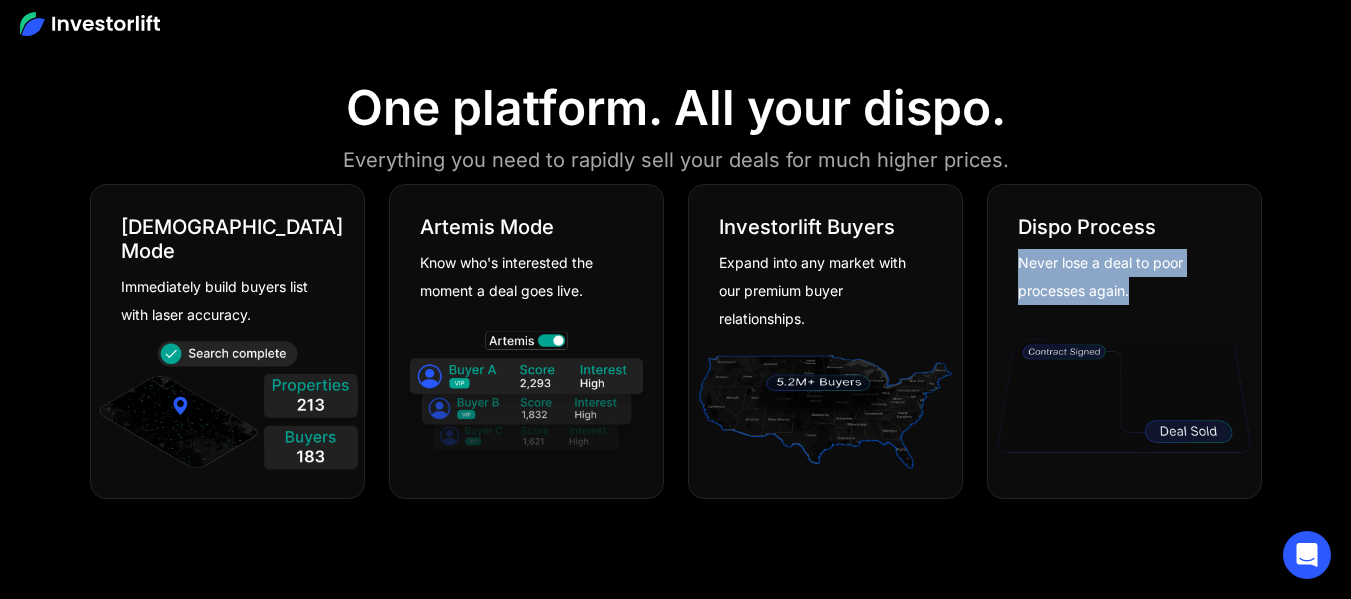 drag, startPoint x: 1160, startPoint y: 299, endPoint x: 1028, endPoint y: 260, distance: 137.64084 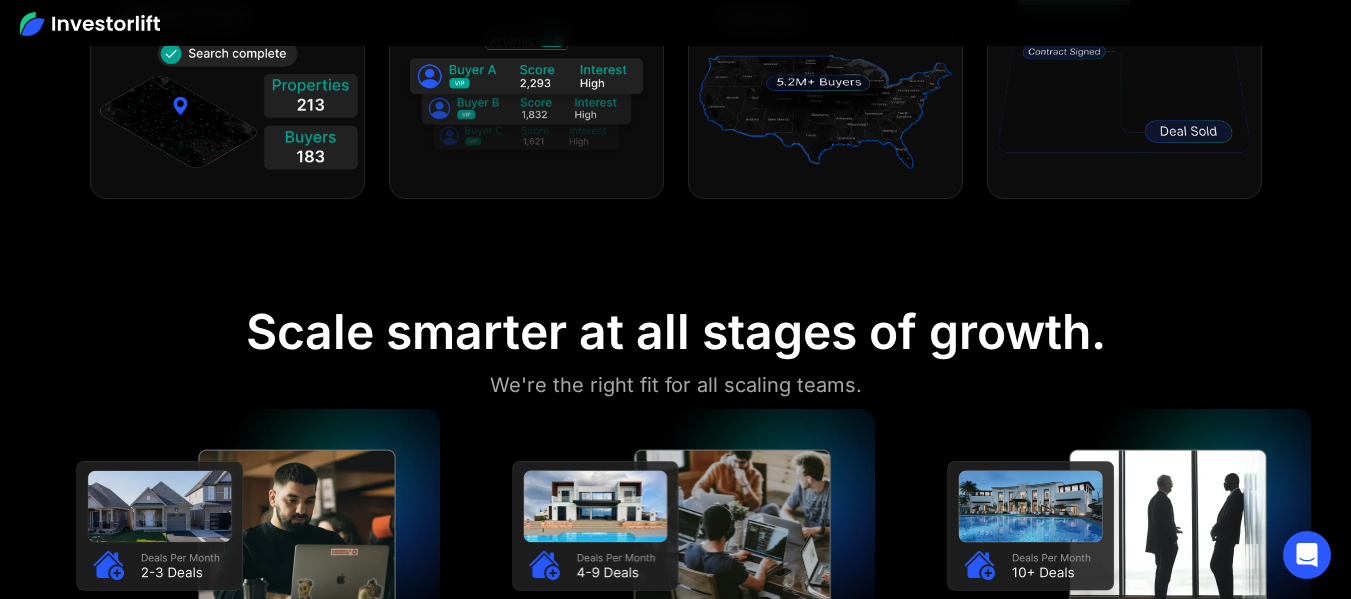 scroll, scrollTop: 1500, scrollLeft: 0, axis: vertical 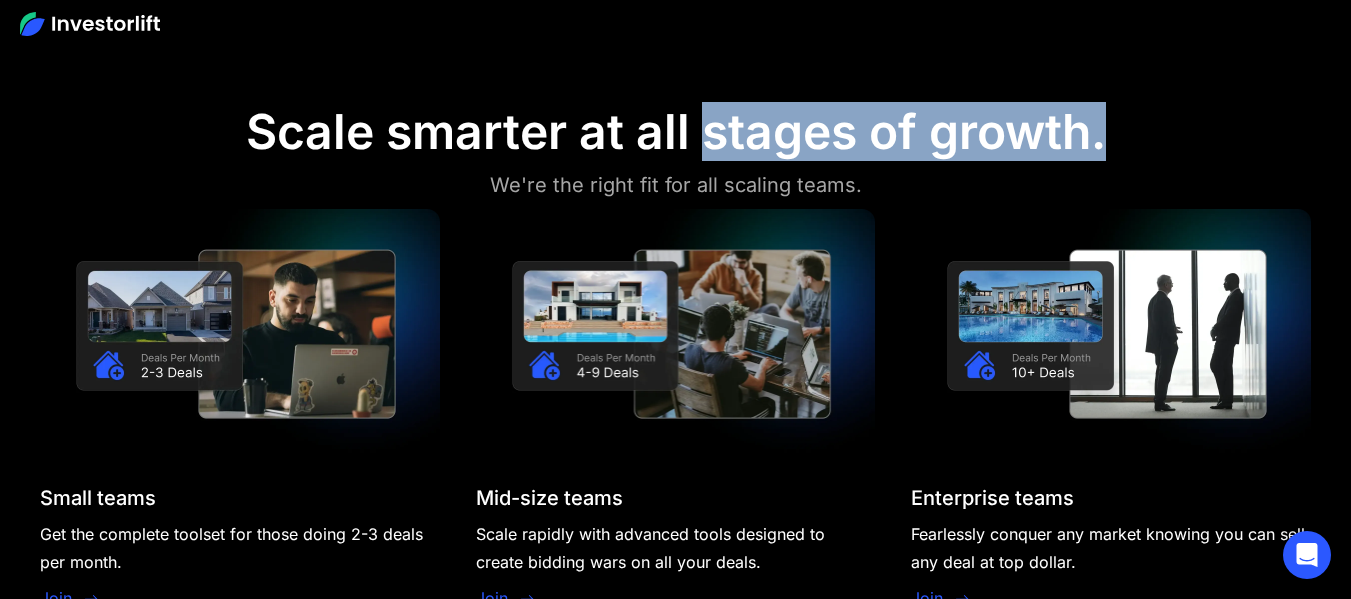 drag, startPoint x: 959, startPoint y: 142, endPoint x: 1117, endPoint y: 142, distance: 158 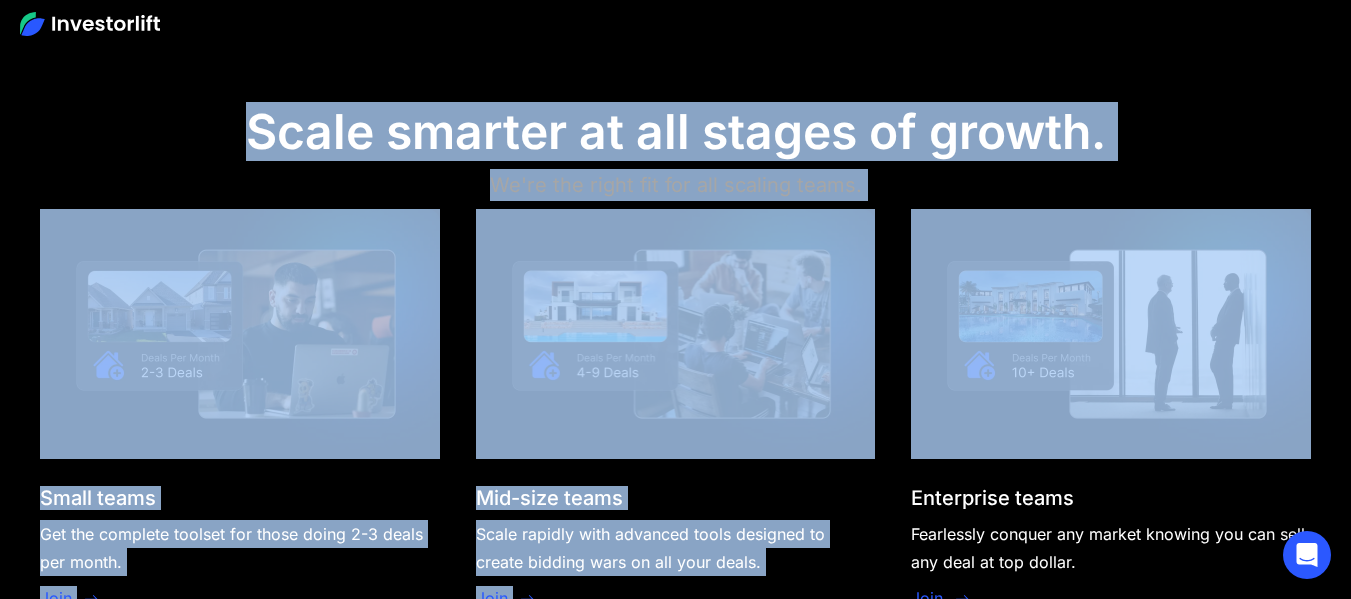 drag, startPoint x: 939, startPoint y: 194, endPoint x: 239, endPoint y: 121, distance: 703.79614 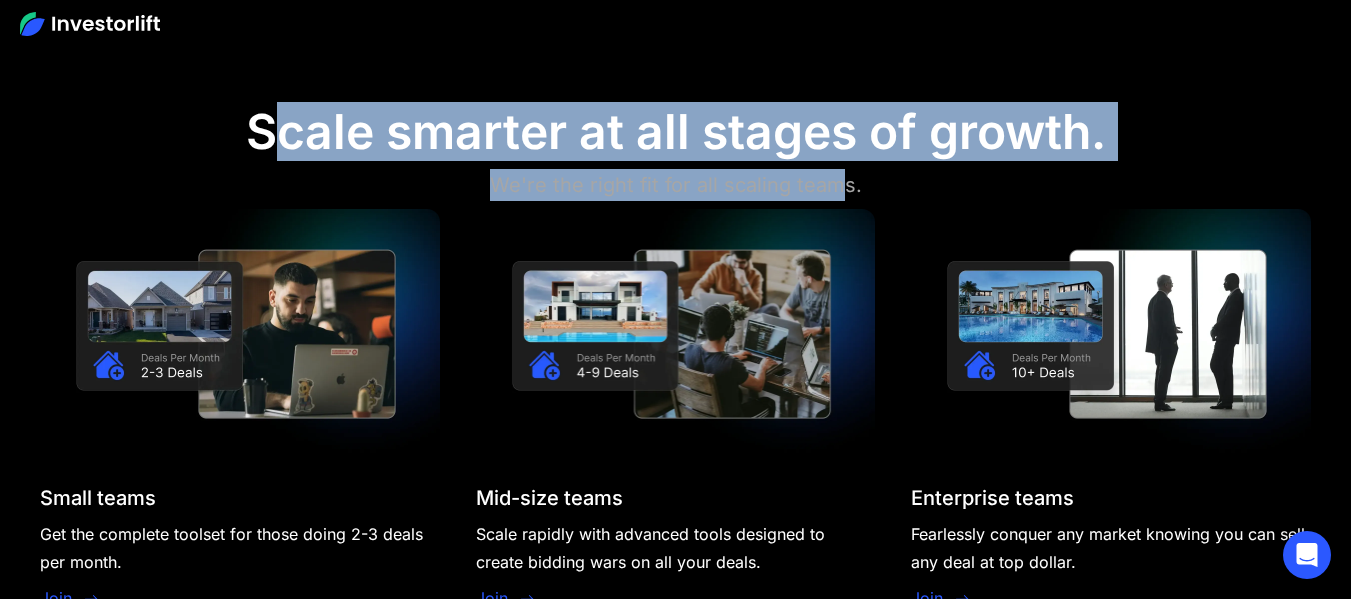 drag, startPoint x: 270, startPoint y: 115, endPoint x: 843, endPoint y: 175, distance: 576.1328 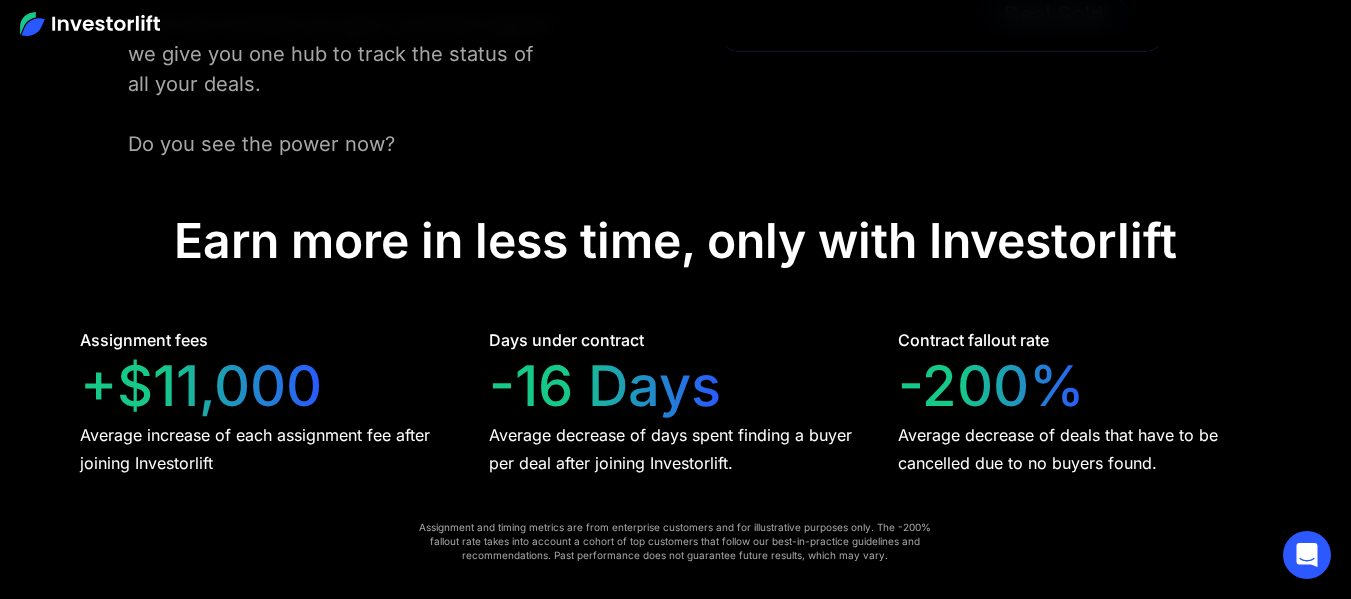 scroll, scrollTop: 3800, scrollLeft: 0, axis: vertical 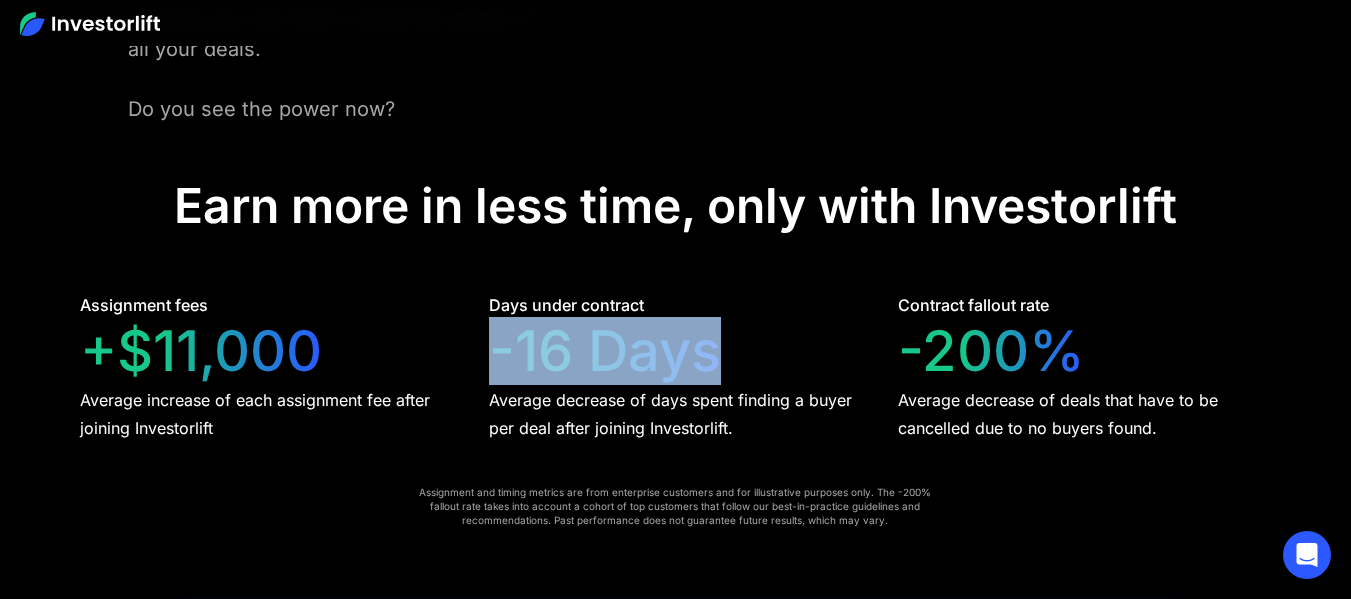 drag, startPoint x: 710, startPoint y: 336, endPoint x: 491, endPoint y: 337, distance: 219.00229 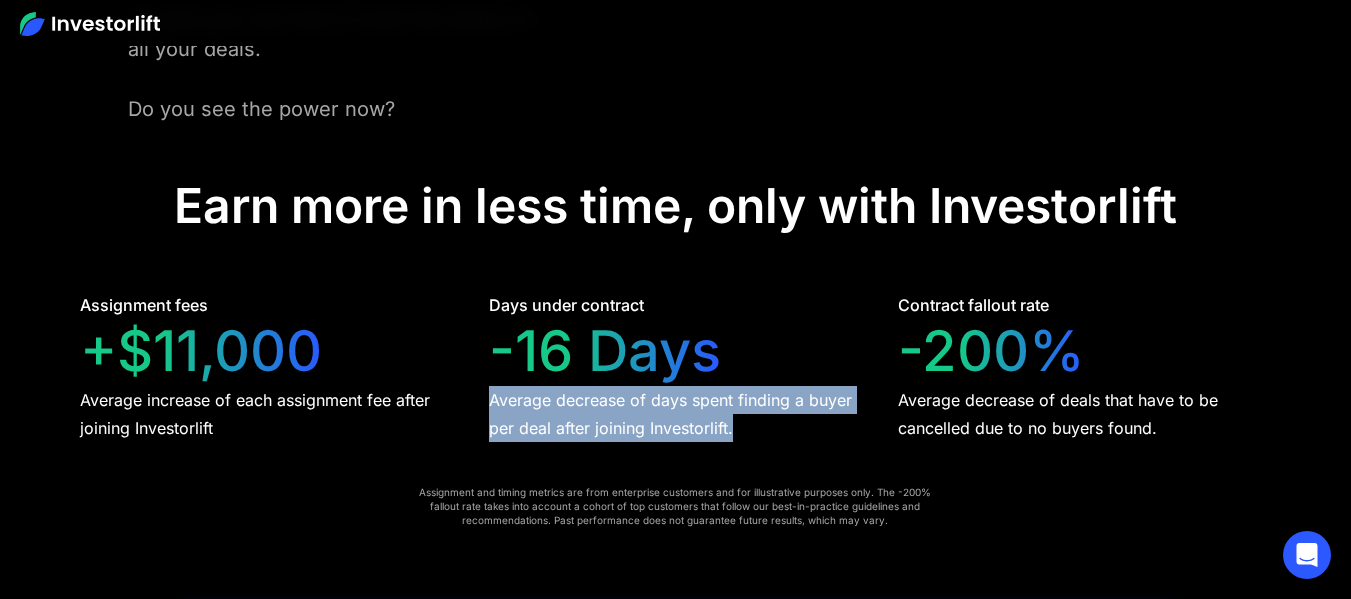 drag, startPoint x: 775, startPoint y: 394, endPoint x: 489, endPoint y: 371, distance: 286.92334 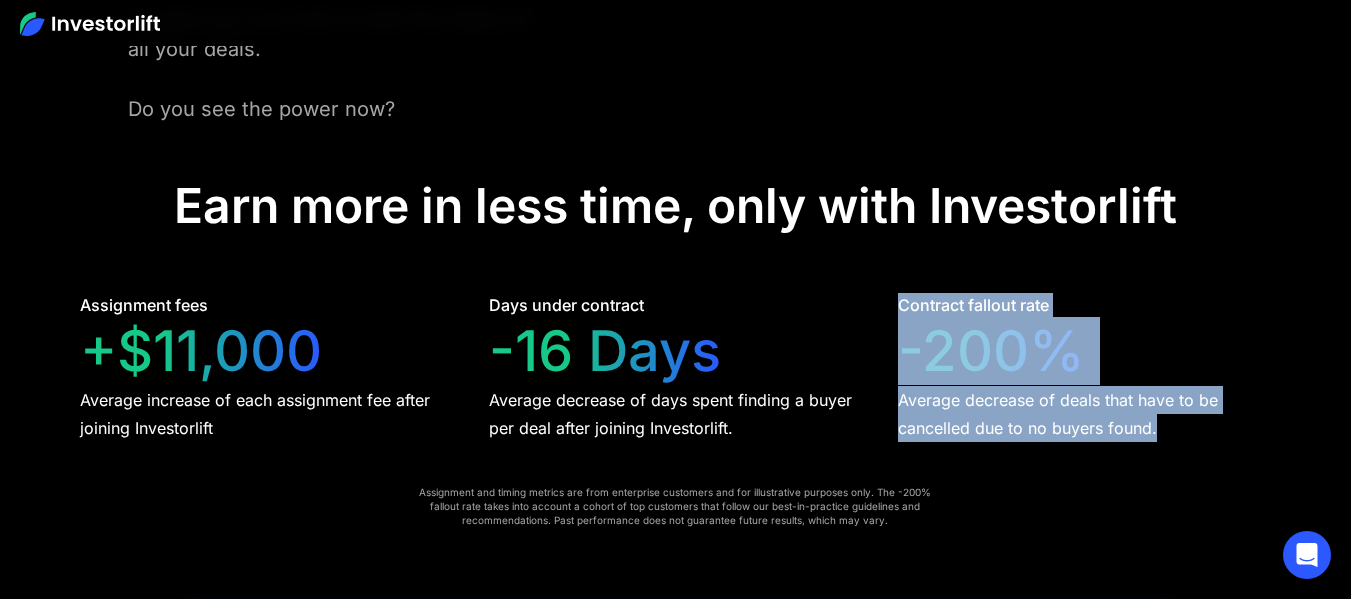 drag, startPoint x: 1181, startPoint y: 400, endPoint x: 898, endPoint y: 278, distance: 308.1769 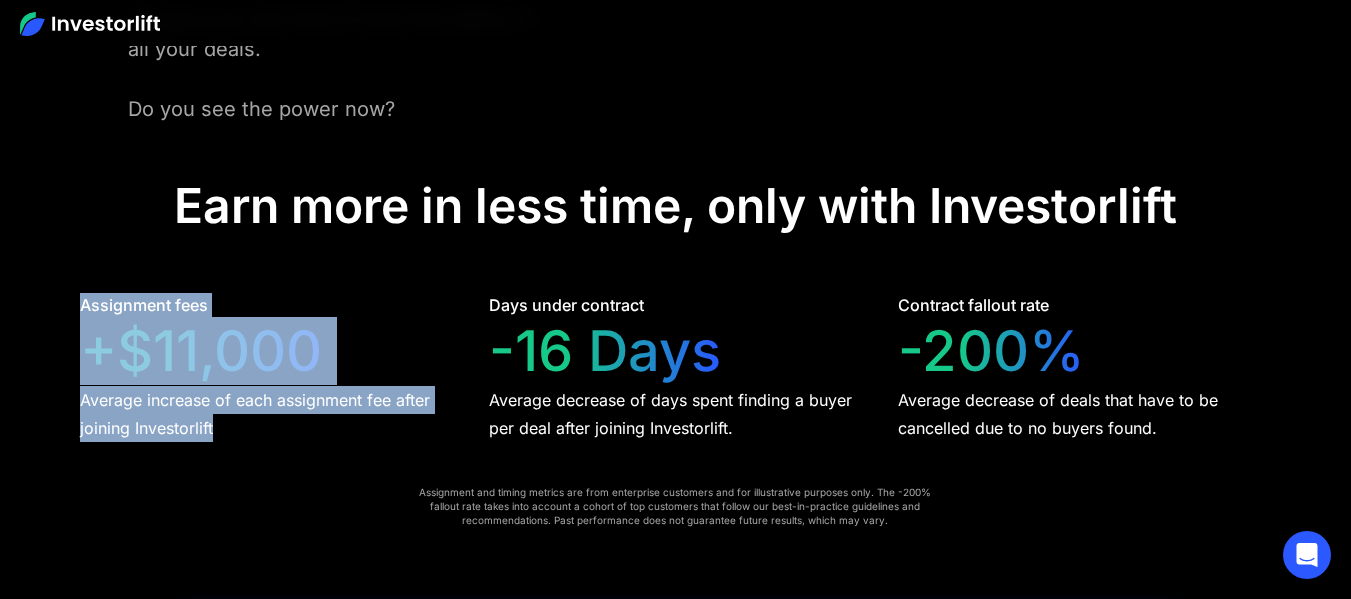drag, startPoint x: 68, startPoint y: 269, endPoint x: 225, endPoint y: 401, distance: 205.11703 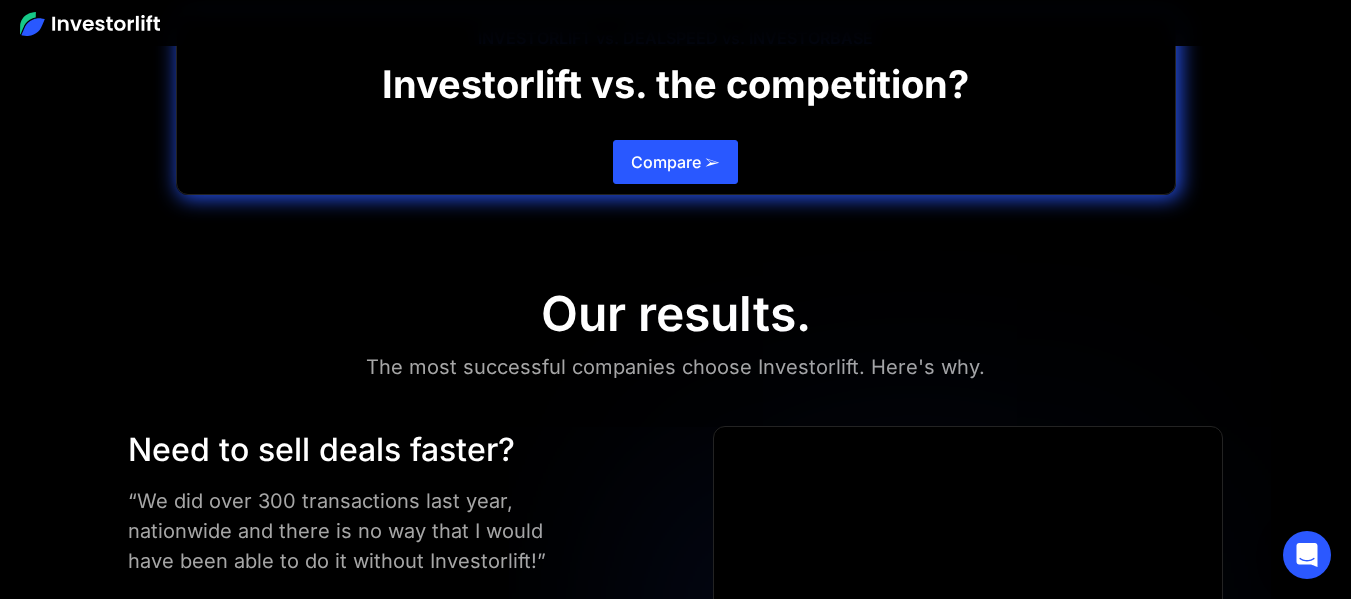 scroll, scrollTop: 4600, scrollLeft: 0, axis: vertical 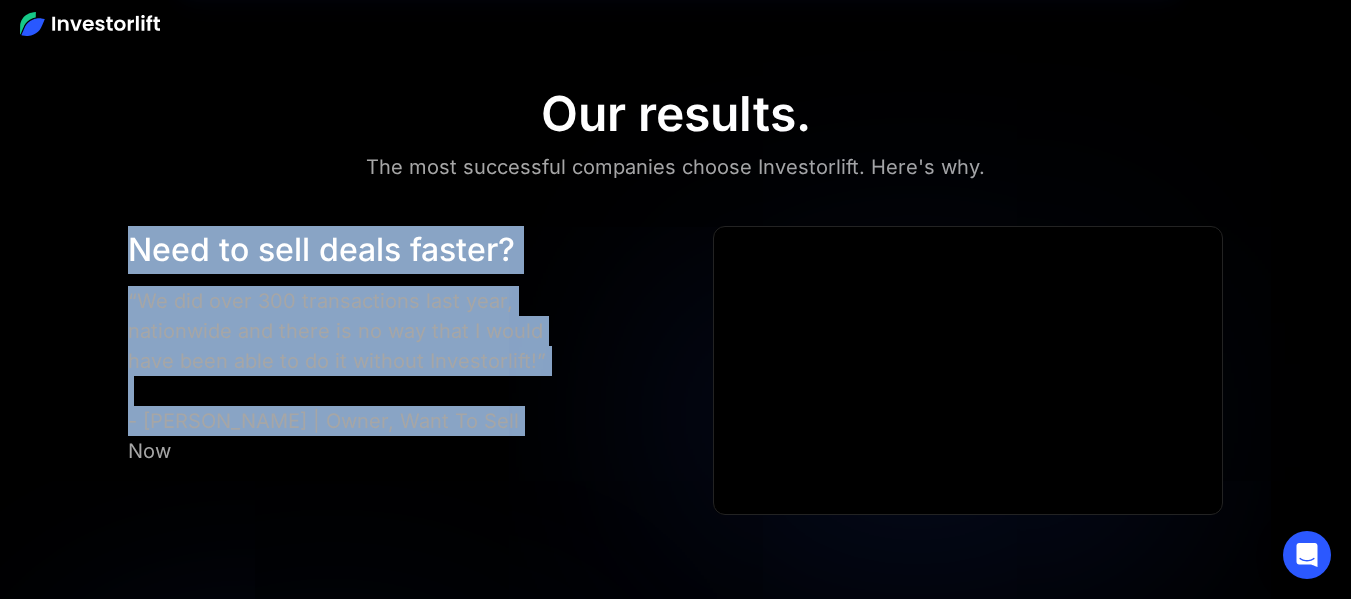 drag, startPoint x: 132, startPoint y: 217, endPoint x: 533, endPoint y: 394, distance: 438.32635 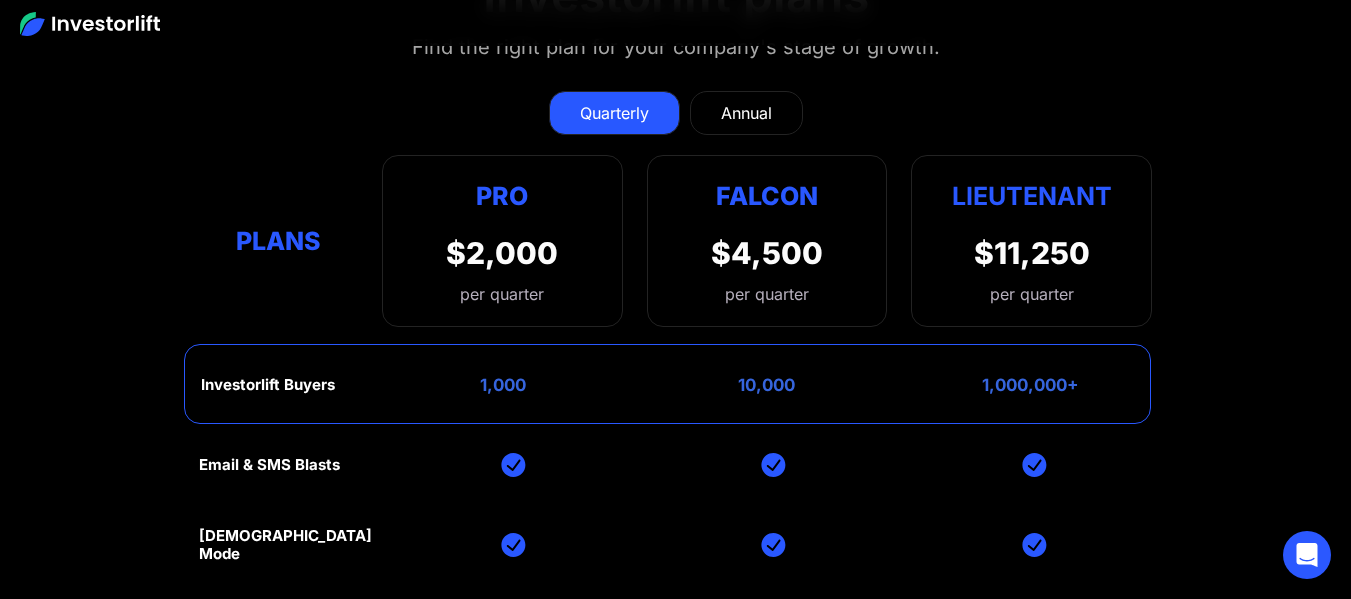 scroll, scrollTop: 7900, scrollLeft: 0, axis: vertical 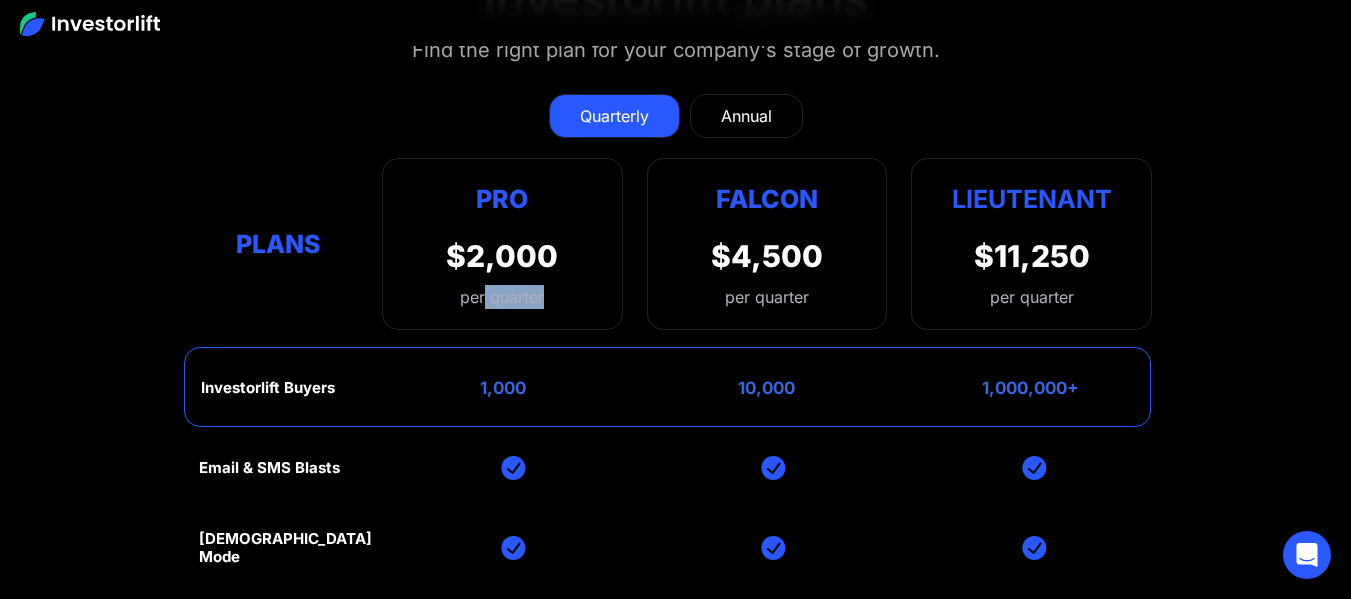 drag, startPoint x: 560, startPoint y: 262, endPoint x: 487, endPoint y: 264, distance: 73.02739 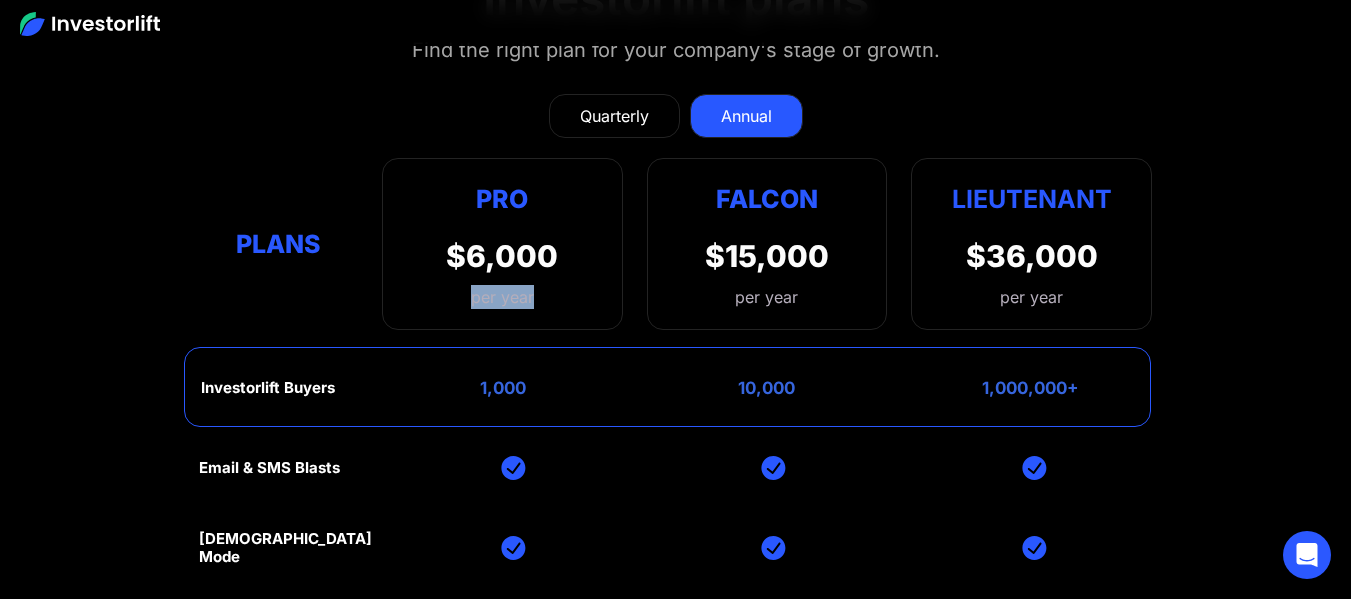 drag, startPoint x: 544, startPoint y: 254, endPoint x: 458, endPoint y: 272, distance: 87.86353 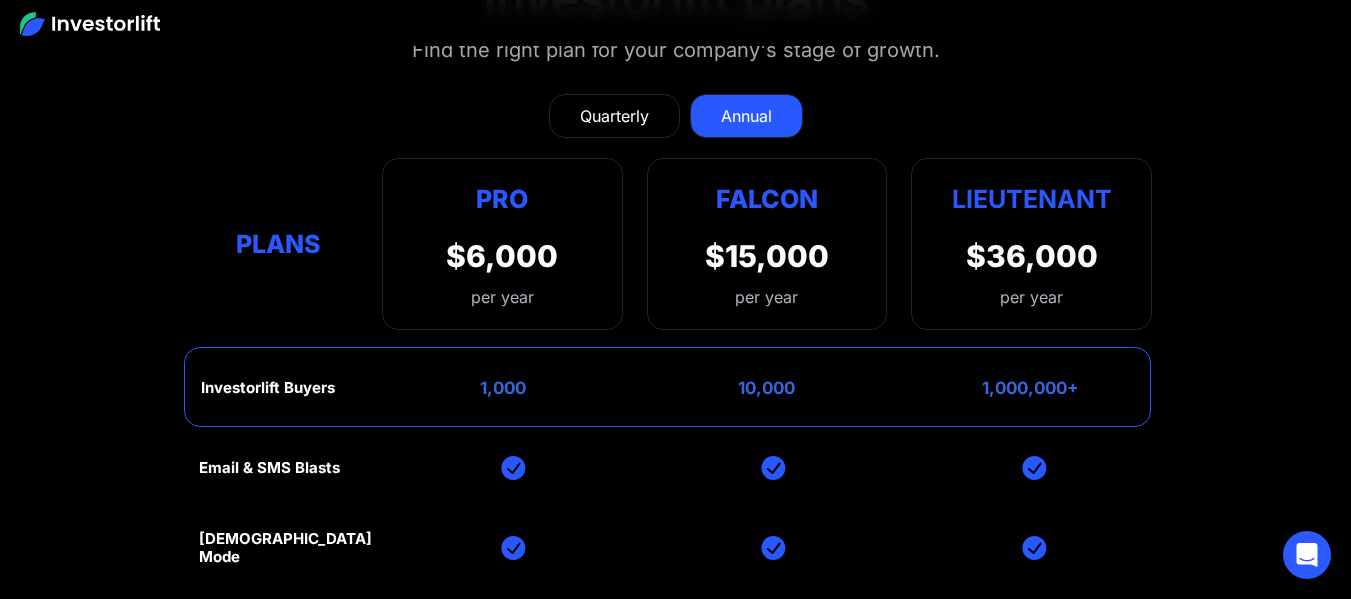 click on "1,000" at bounding box center (503, 388) 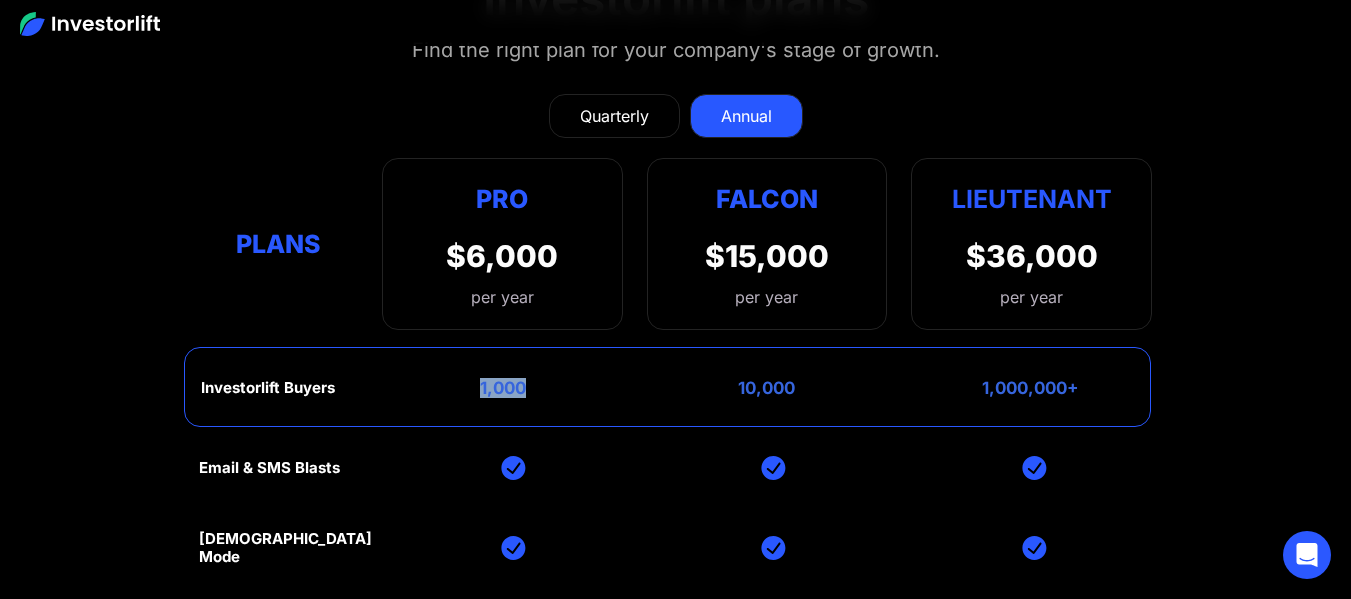 drag, startPoint x: 528, startPoint y: 345, endPoint x: 462, endPoint y: 358, distance: 67.26812 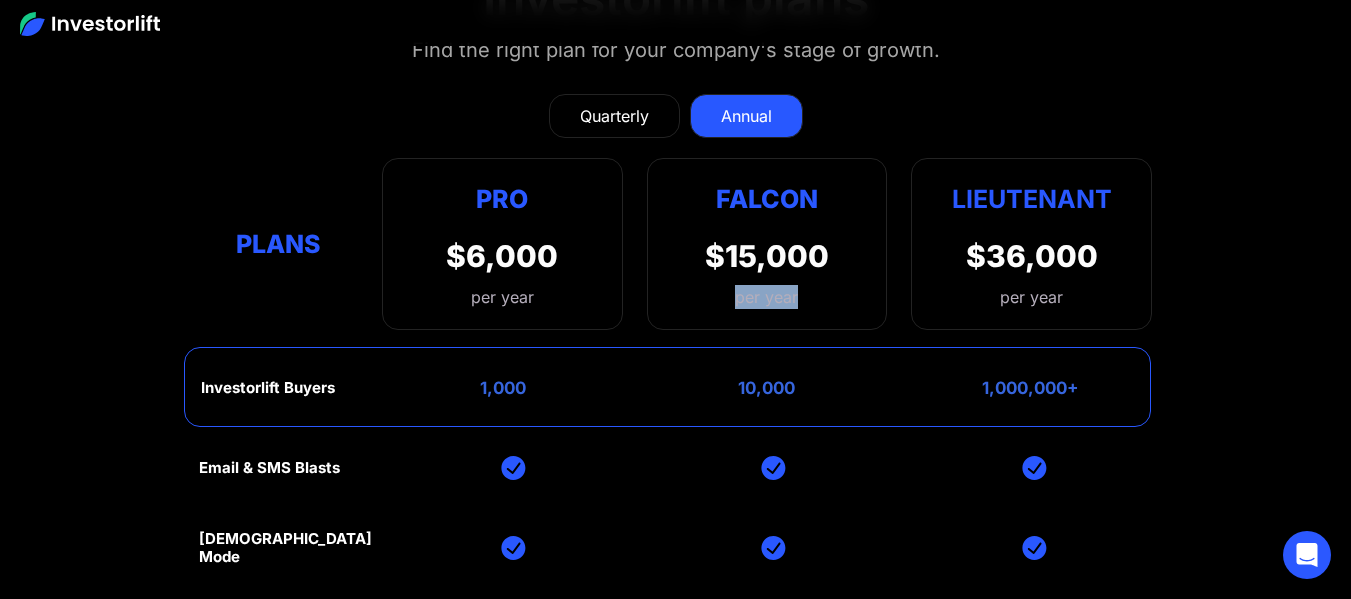 drag, startPoint x: 788, startPoint y: 259, endPoint x: 718, endPoint y: 274, distance: 71.5891 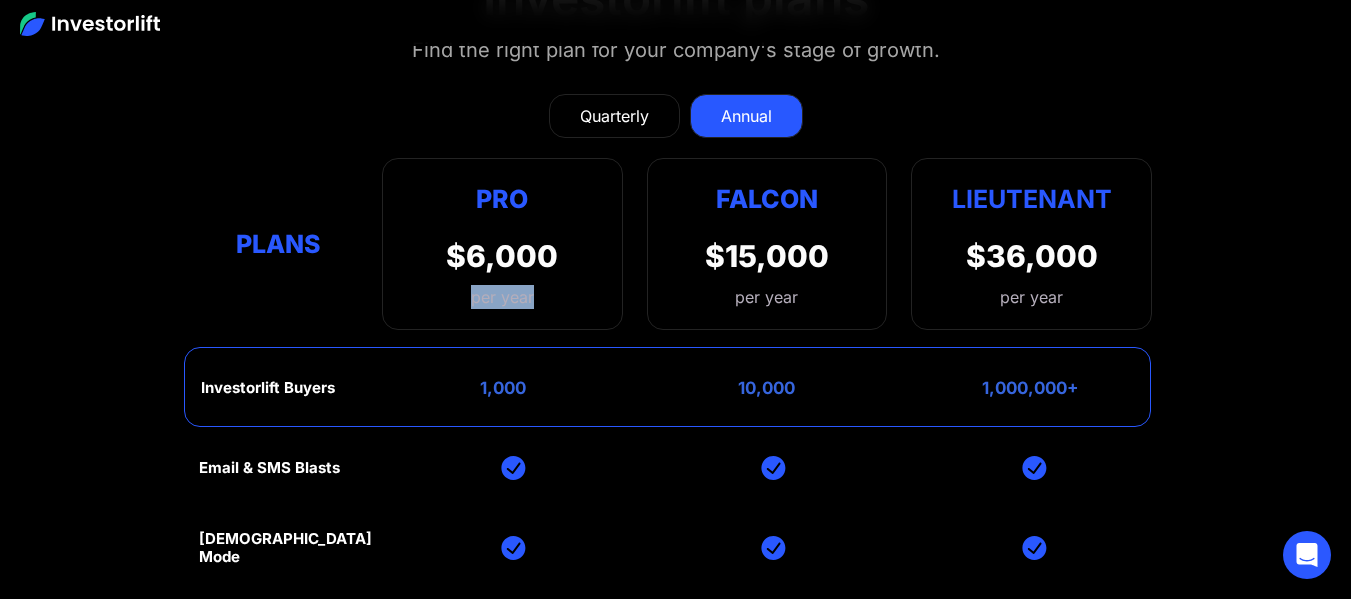 drag, startPoint x: 546, startPoint y: 262, endPoint x: 460, endPoint y: 275, distance: 86.977005 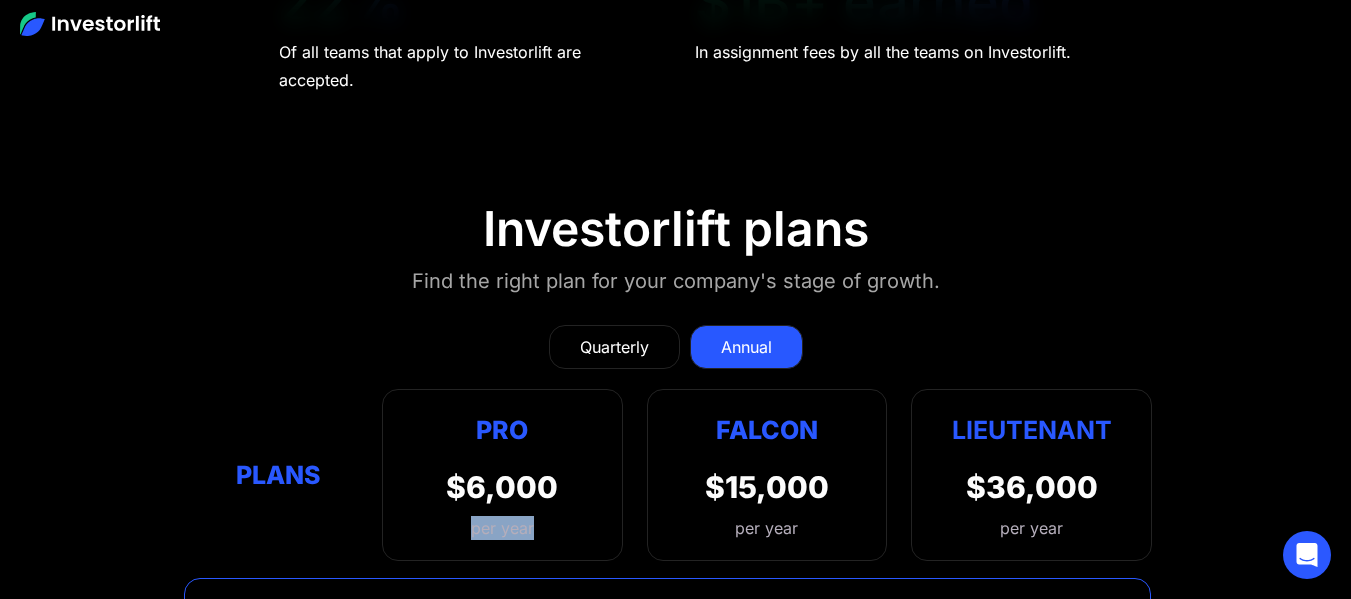 scroll, scrollTop: 7621, scrollLeft: 0, axis: vertical 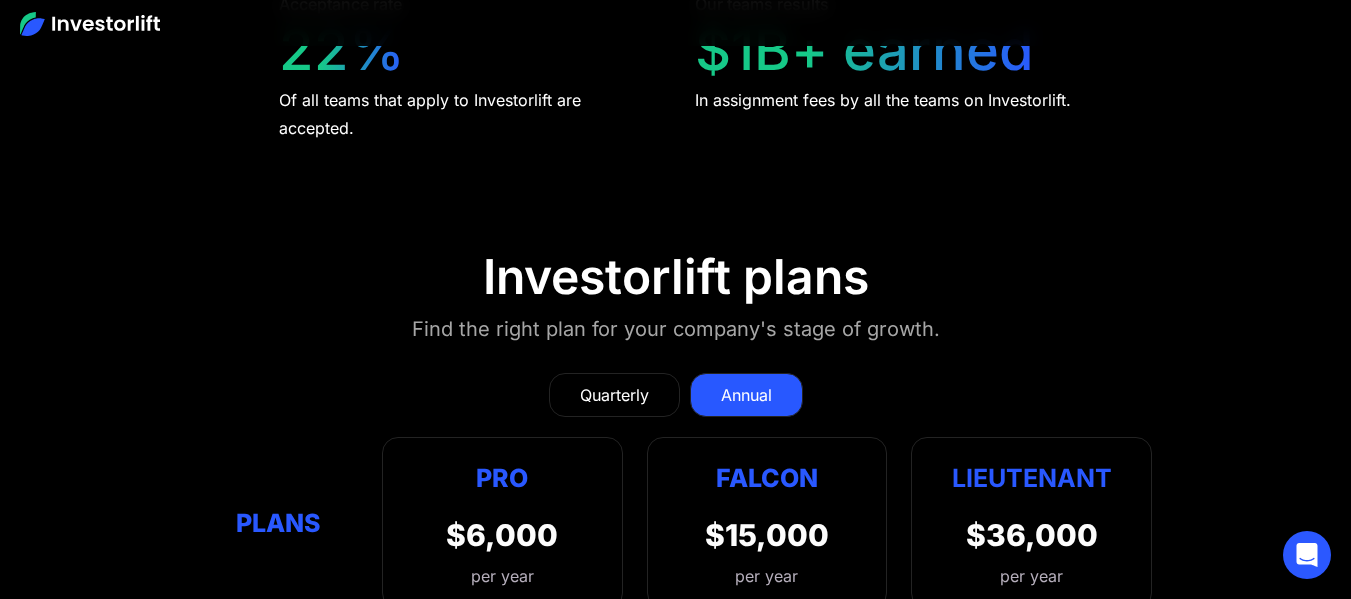 click on "Investorlift plans Find the right plan for your company's stage of growth. Quarterly Annual (Save up to 25%) Thank you! Your submission has been received! Oops! Something went wrong while submitting the form. Quarterly Annual Pro Falcon Ltnt. Pricing $2k $4.5k $11,250 Pro Falcon Ltnt. Pricing $6k $15k $36k Investorlift Buyers 1k 10k 1M+ Email & SMS Blasts God Mode Artemis Mode AI Autopilot 🚀 Demo Demo Demo Quarterly Annual Plans Pro $2,000 per quarter Pro Falcon Ltnt. Users 3 10 Unltd Buyer Limit 100k 500k Unltd Pre-Loaded Buyers - 10k 1M+ AI Augmented Data Email & SMS Blasts God Mode Access Artemis Mode Seller Site Price  *(Billed Annually) $479/mo $1000/mo $3000/mo Demo Demo Demo Buy Buy Buy Falcon $4,500 per quarter Lieutenant $11,250 per quarter Plans Pro $6,000 per year Pro Falcon Ltnt. Users 3 10 Unltd Buyer Limit 100k 500k Unltd Pre-Loaded Buyers - 10k 1M+ AI Augmented Data Email & SMS Blasts God Mode Access Artemis Mode Seller Site Price  *(Billed Annually) $479/mo $1000/mo $3000/mo Demo Demo Demo" at bounding box center [675, 664] 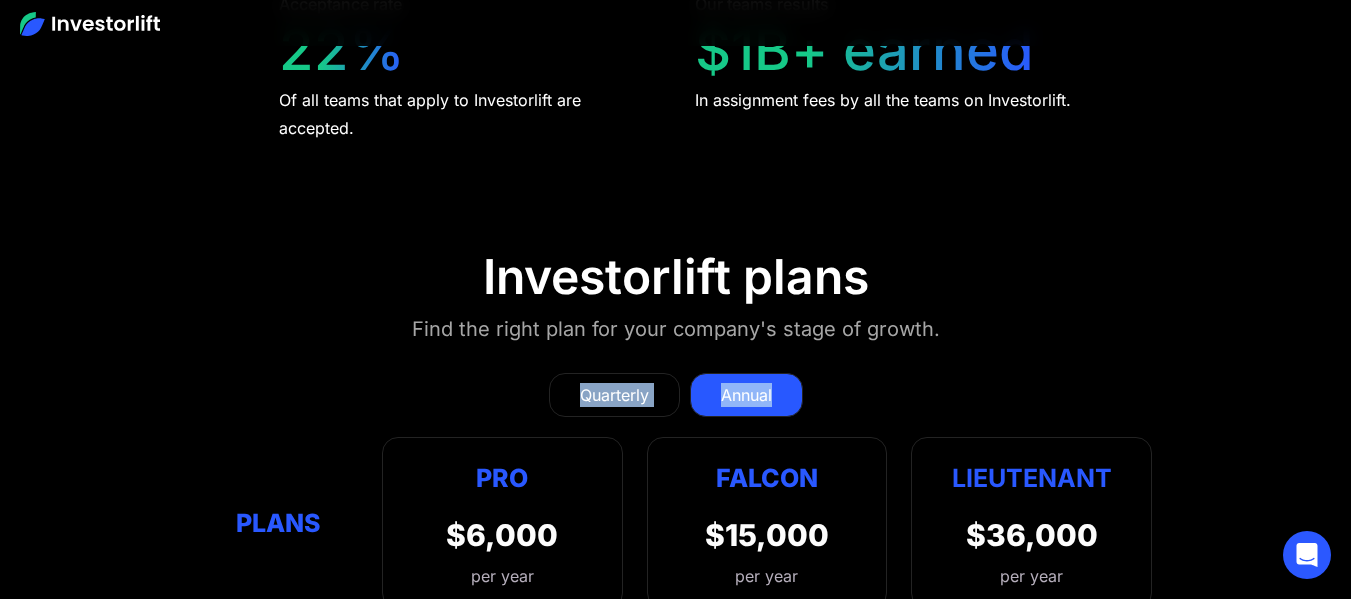drag, startPoint x: 958, startPoint y: 296, endPoint x: 407, endPoint y: 327, distance: 551.87134 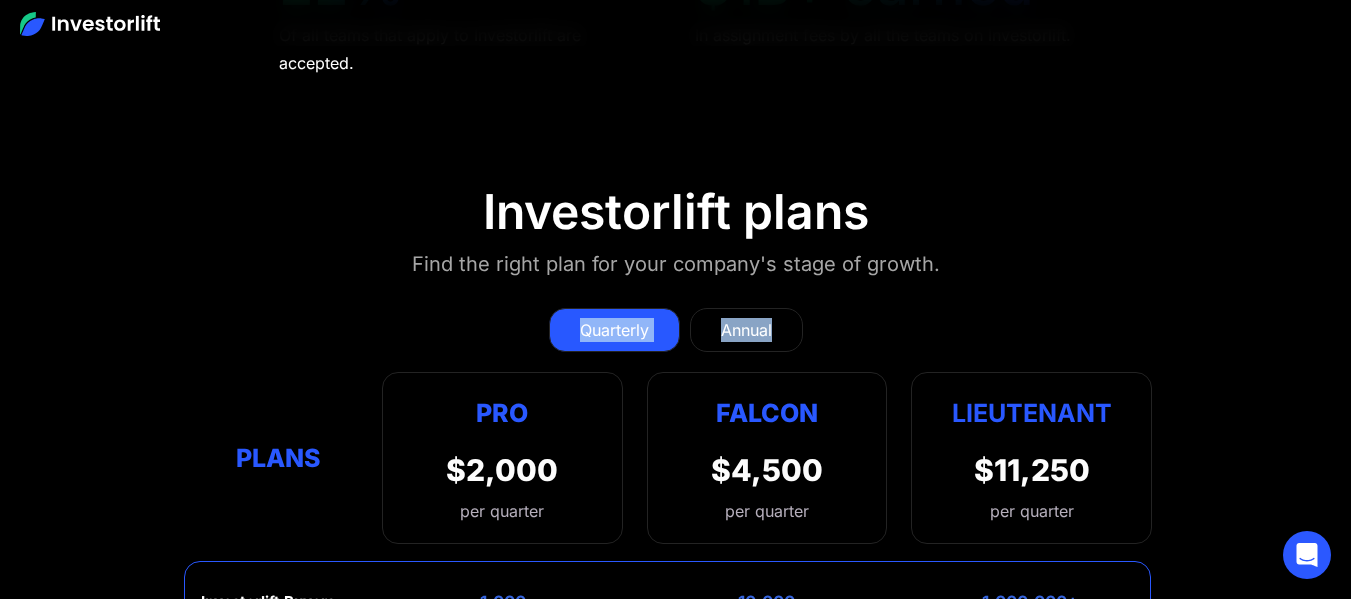 scroll, scrollTop: 7721, scrollLeft: 0, axis: vertical 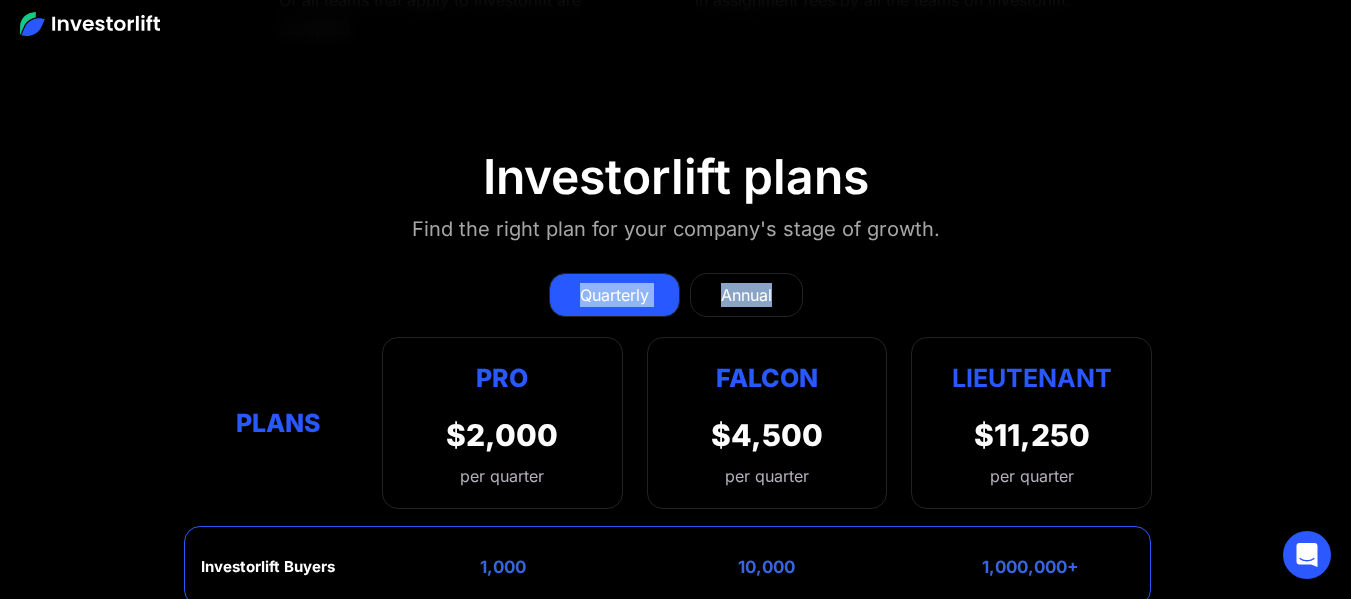 click on "Annual" at bounding box center (746, 295) 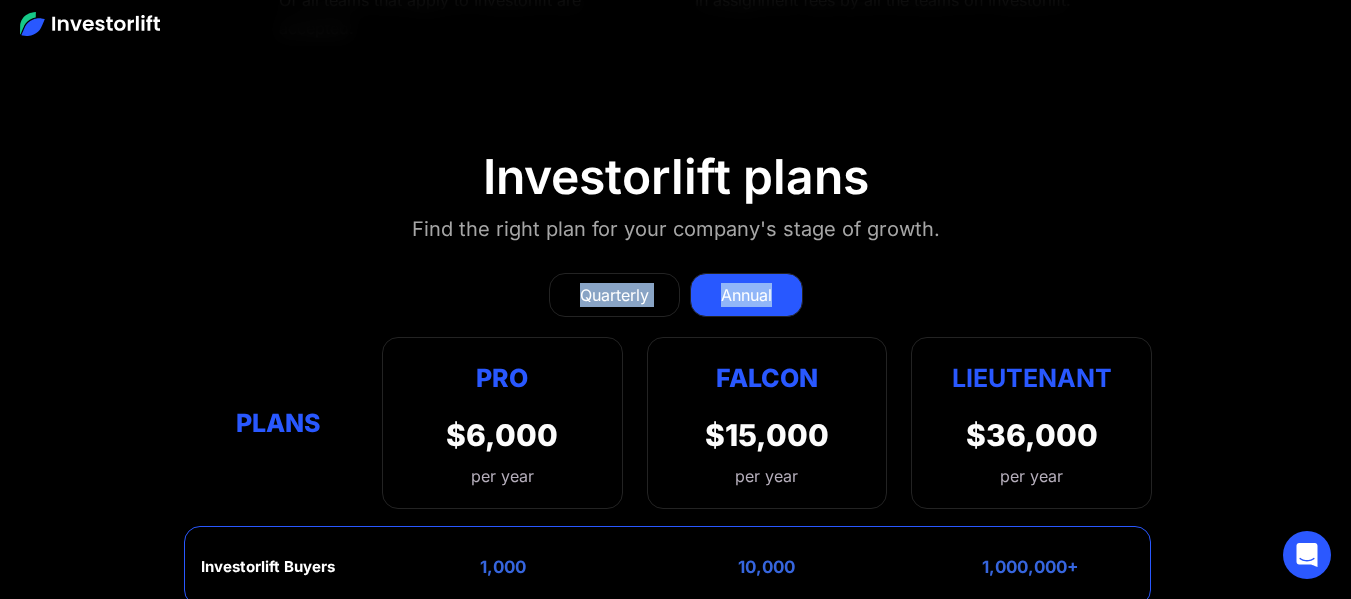 click on "Quarterly" at bounding box center (614, 295) 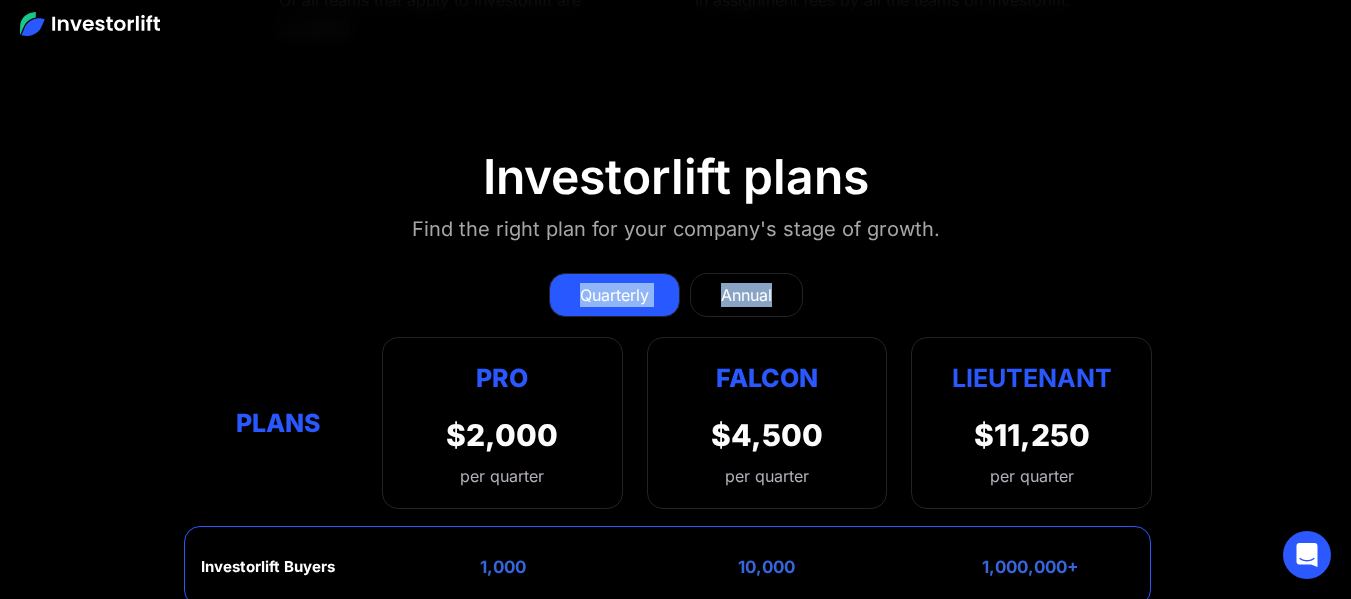 click on "Annual" at bounding box center [746, 295] 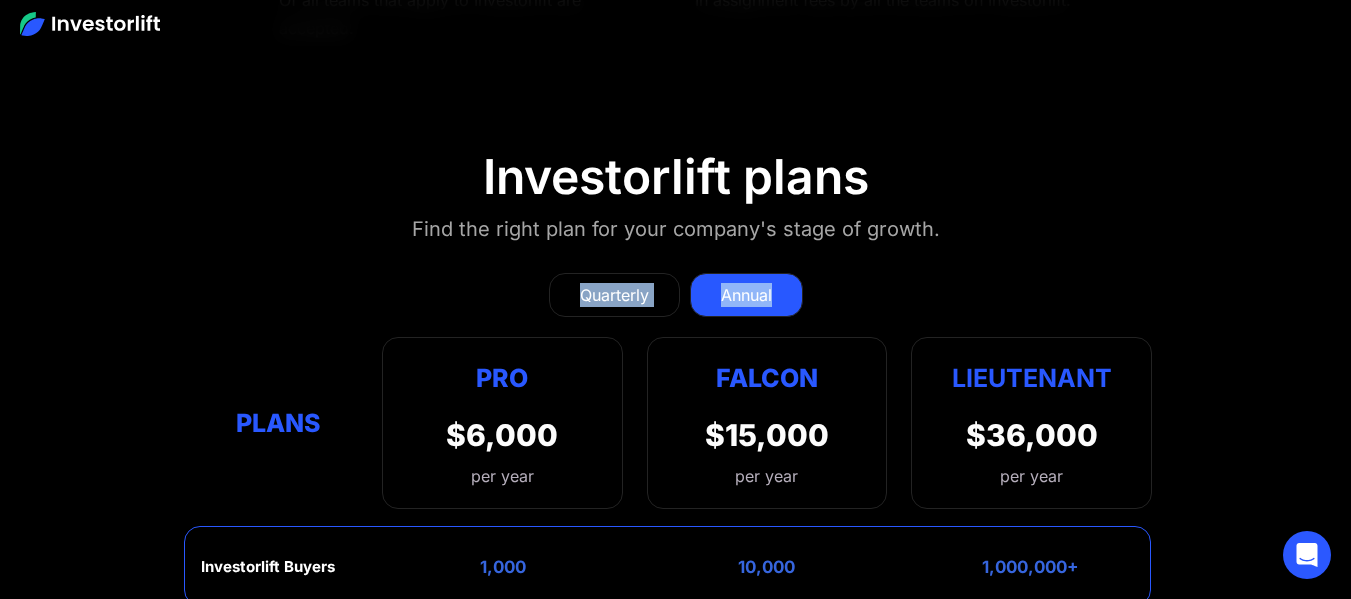 click on "Quarterly" at bounding box center (614, 295) 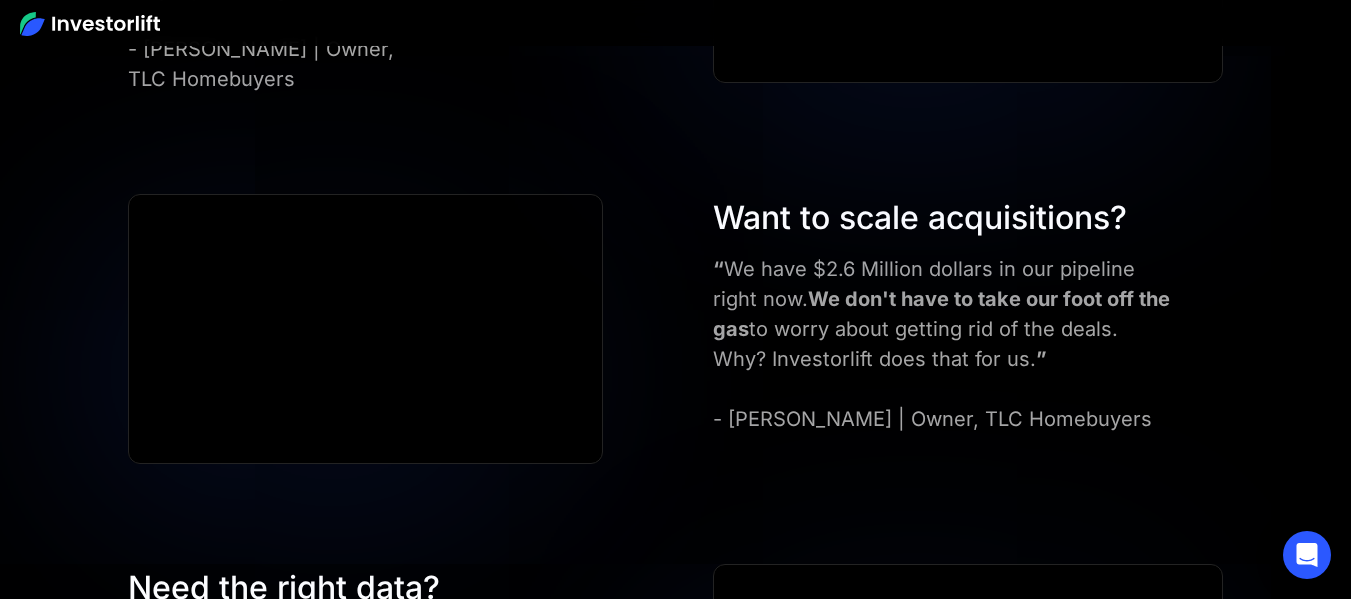 scroll, scrollTop: 6521, scrollLeft: 0, axis: vertical 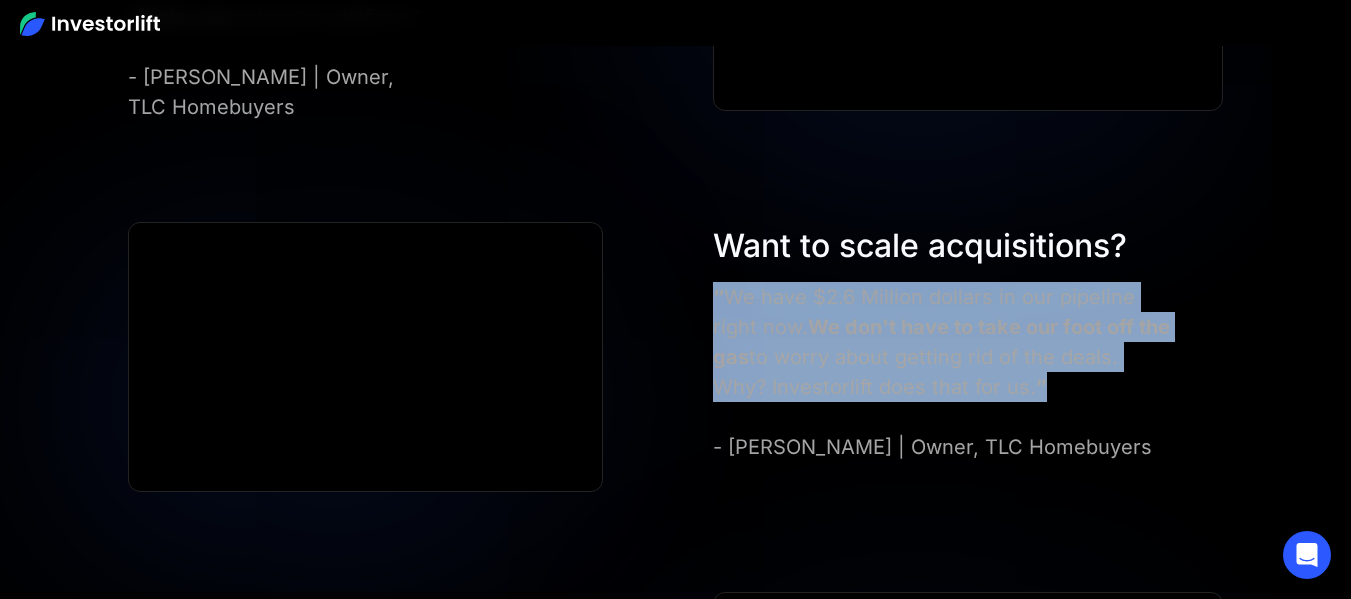 drag, startPoint x: 1058, startPoint y: 349, endPoint x: 711, endPoint y: 256, distance: 359.24643 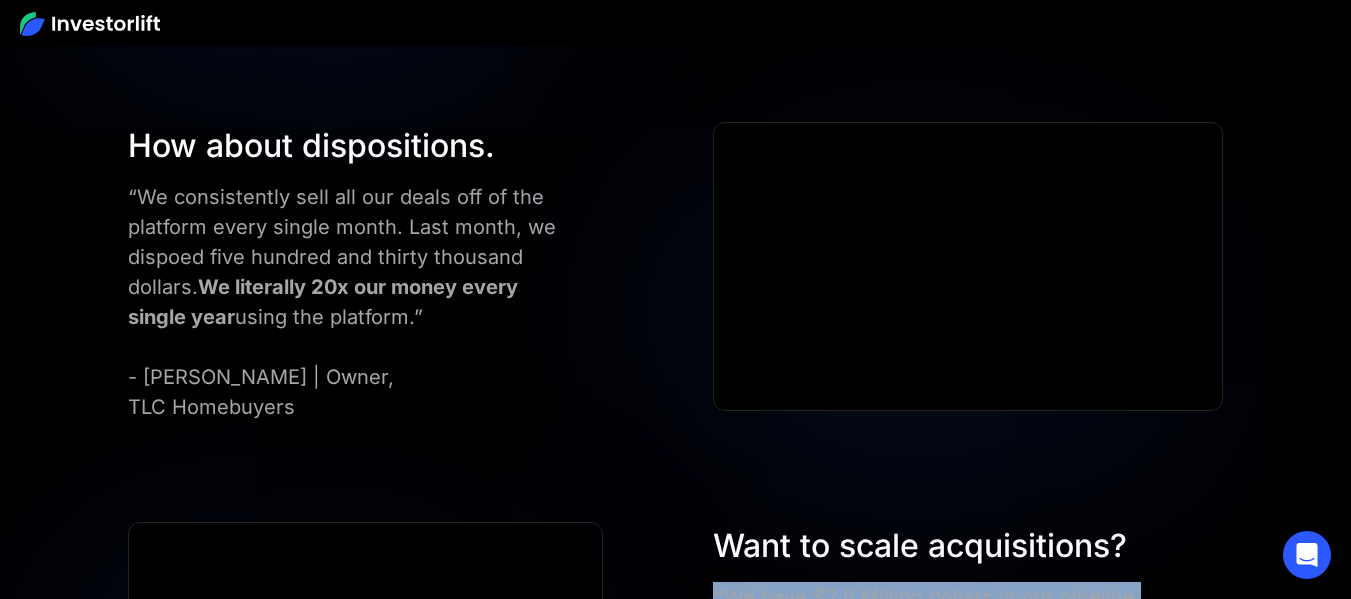 scroll, scrollTop: 6121, scrollLeft: 0, axis: vertical 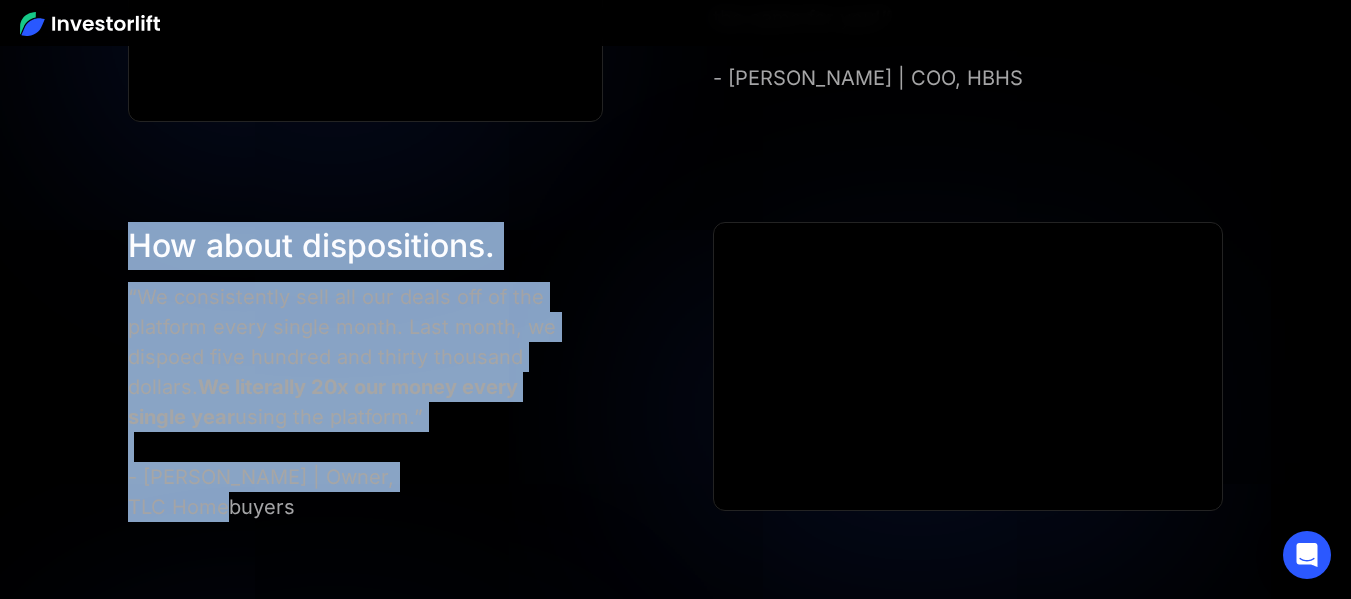 drag, startPoint x: 485, startPoint y: 448, endPoint x: 114, endPoint y: 220, distance: 435.45953 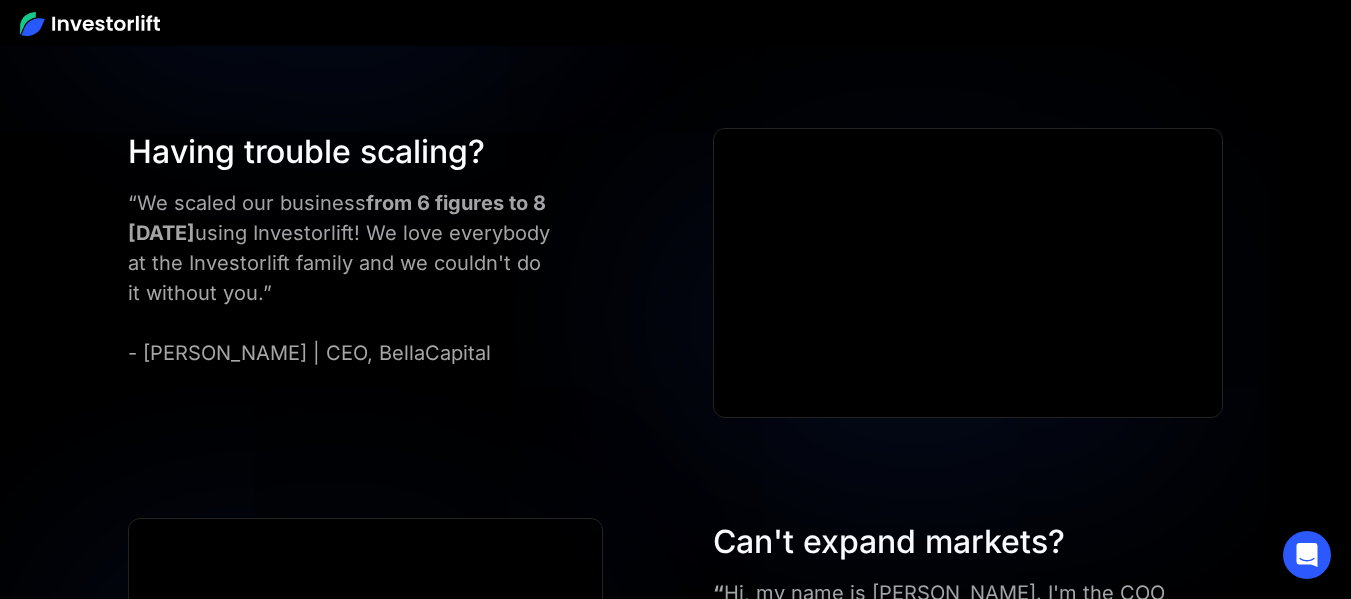 scroll, scrollTop: 5421, scrollLeft: 0, axis: vertical 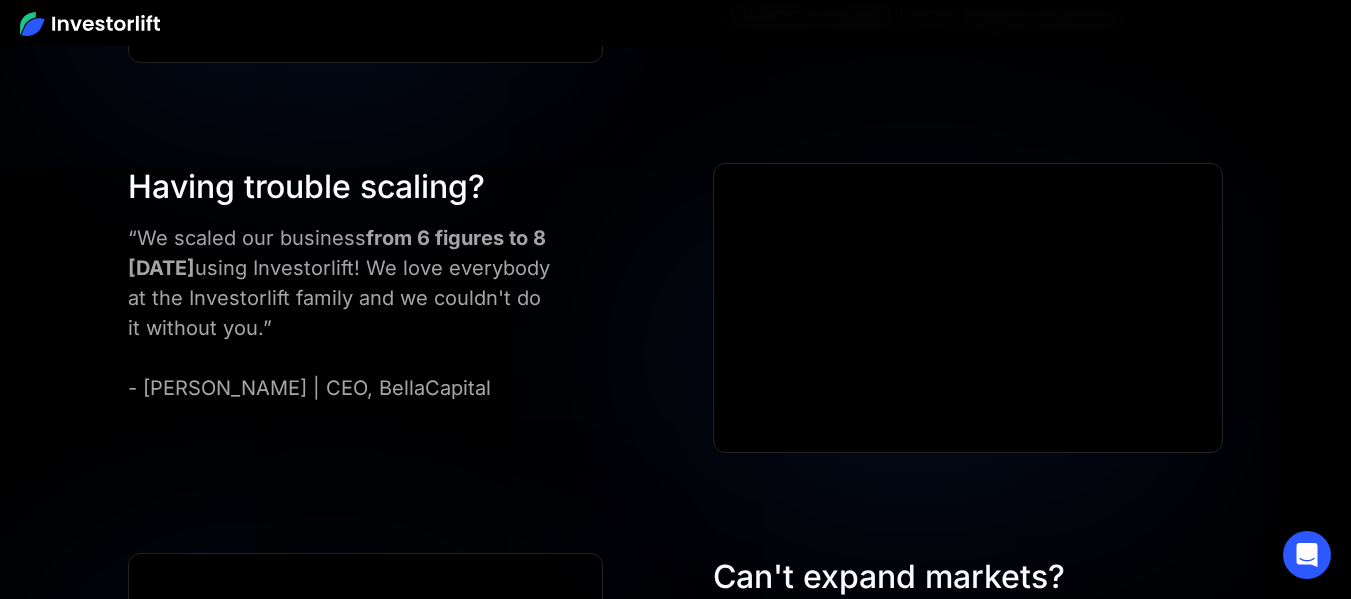 click on "“We scaled our business  from 6 figures to 8 [DATE]  using Investorlift! We love everybody at the Investorlift family and we couldn't do it without you.” - [PERSON_NAME] | CEO, BellaCapital" at bounding box center [342, 313] 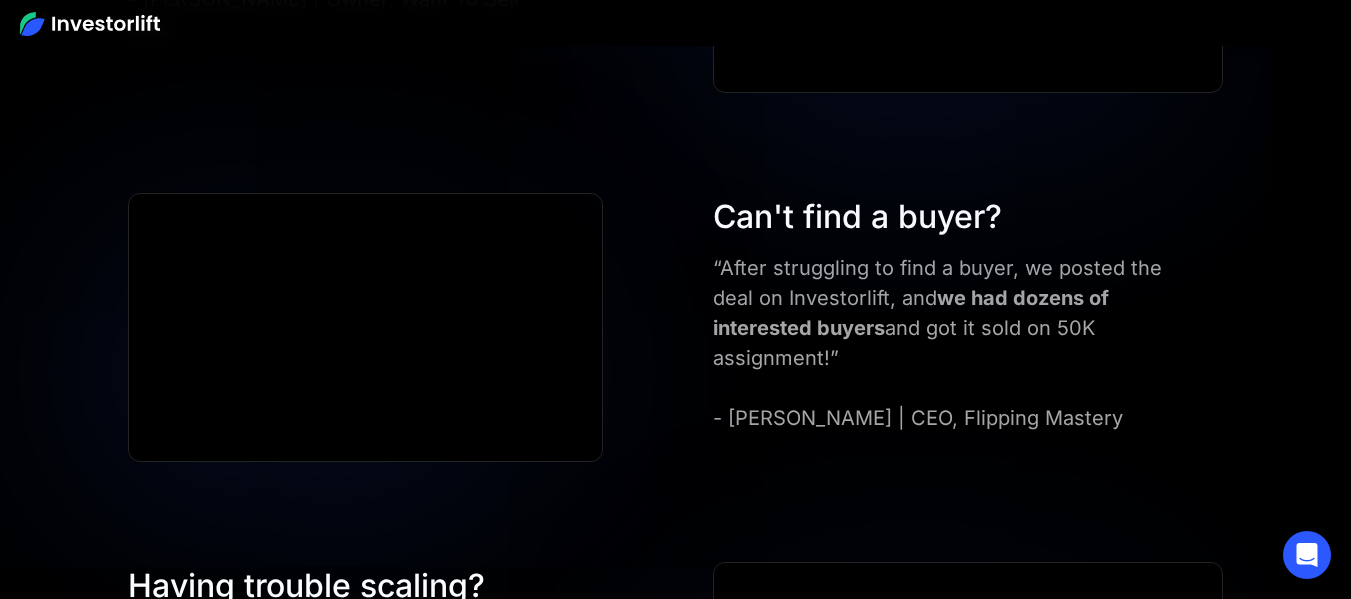 scroll, scrollTop: 5021, scrollLeft: 0, axis: vertical 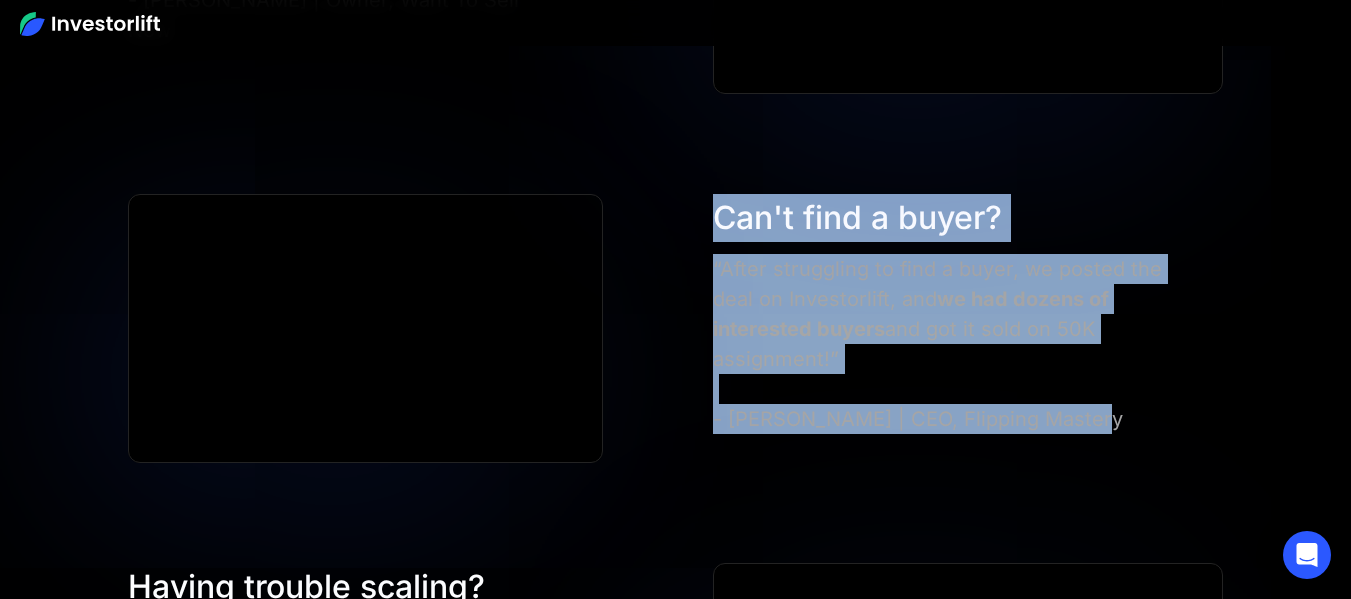 drag, startPoint x: 714, startPoint y: 186, endPoint x: 1082, endPoint y: 394, distance: 422.71503 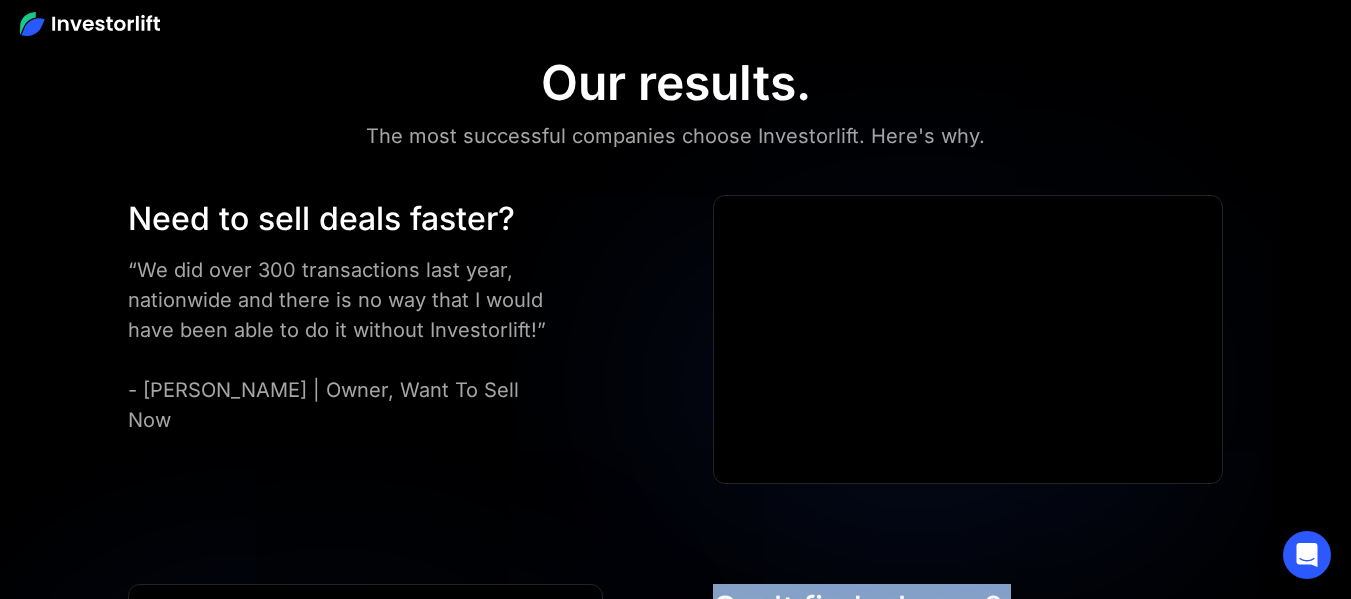 scroll, scrollTop: 4621, scrollLeft: 0, axis: vertical 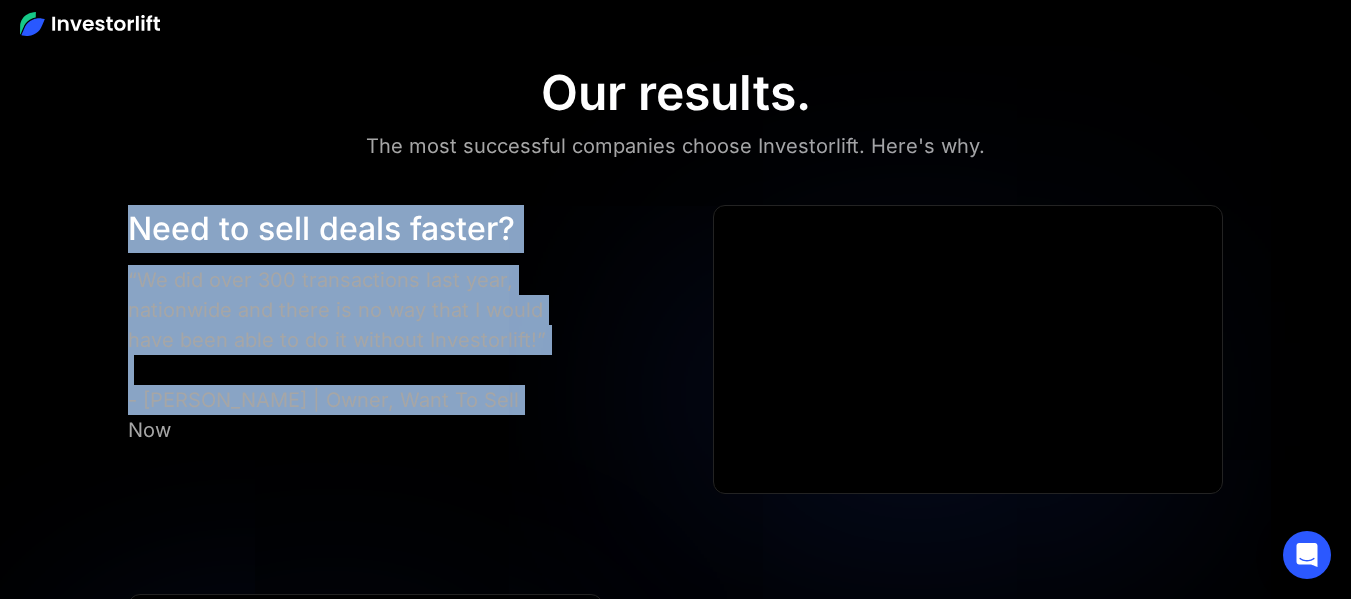 drag, startPoint x: 514, startPoint y: 369, endPoint x: 116, endPoint y: 200, distance: 432.3945 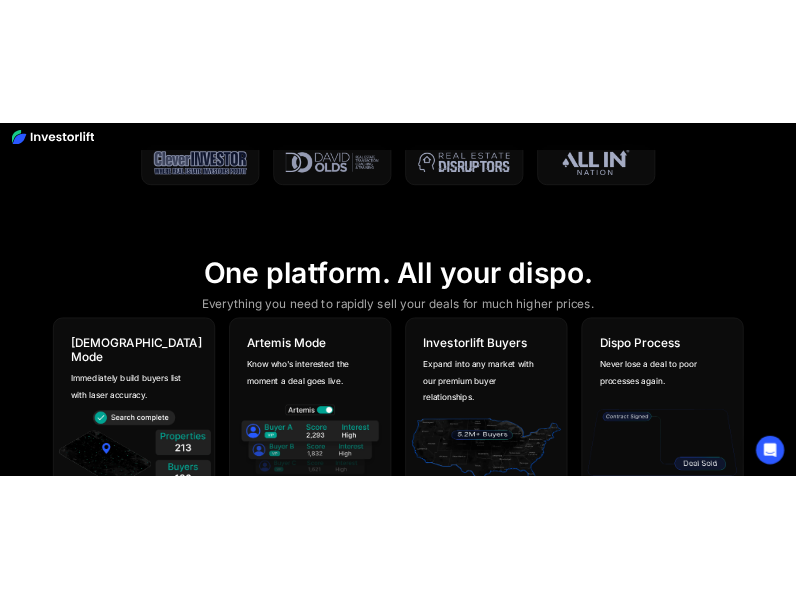 scroll, scrollTop: 900, scrollLeft: 0, axis: vertical 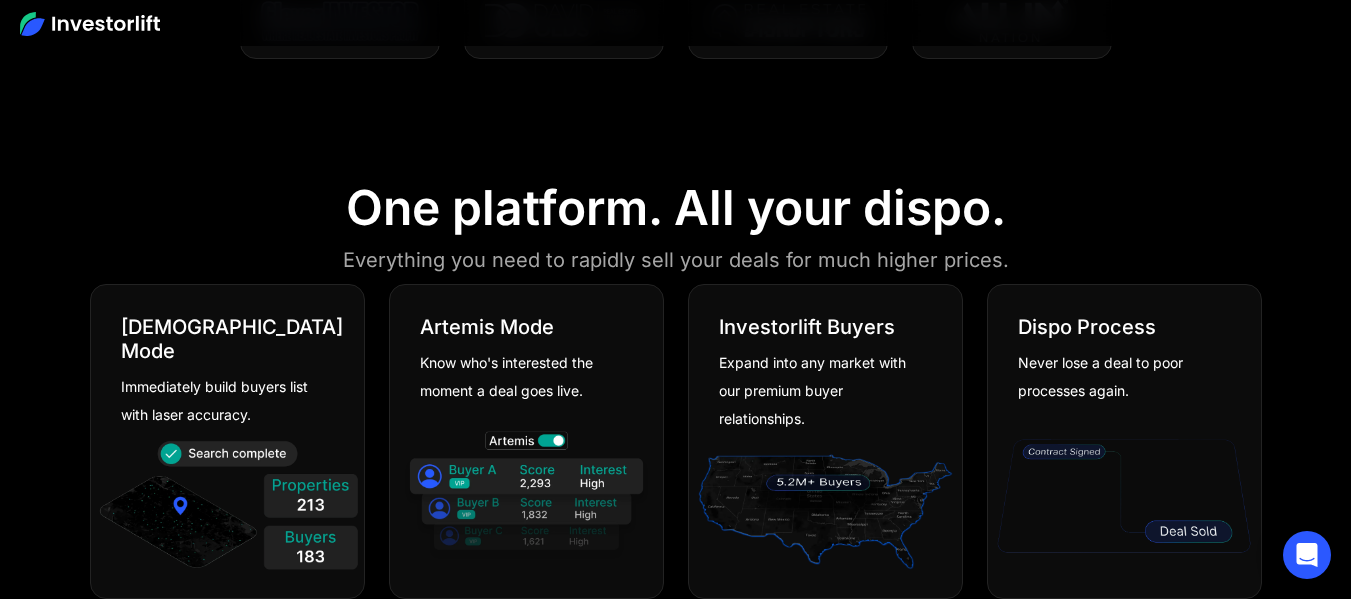 drag, startPoint x: 455, startPoint y: 314, endPoint x: 439, endPoint y: 339, distance: 29.681644 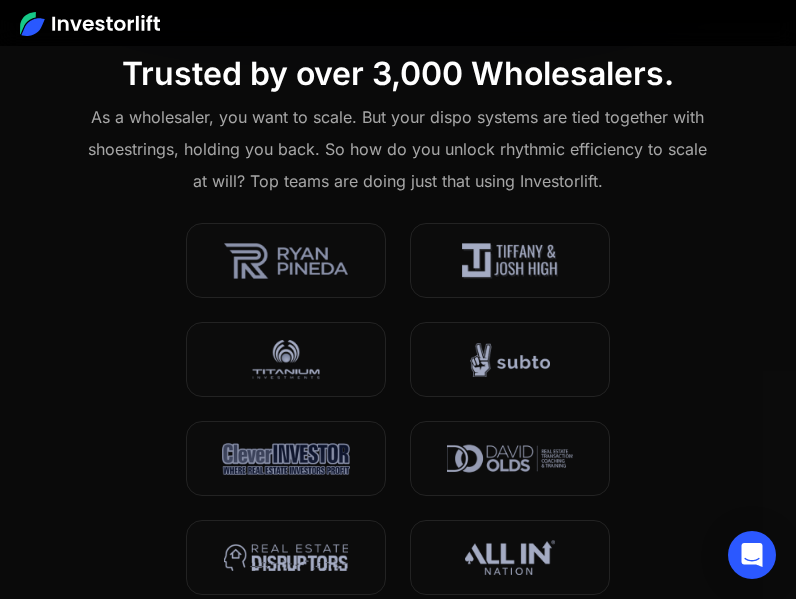 drag, startPoint x: 198, startPoint y: 393, endPoint x: 94, endPoint y: 350, distance: 112.53888 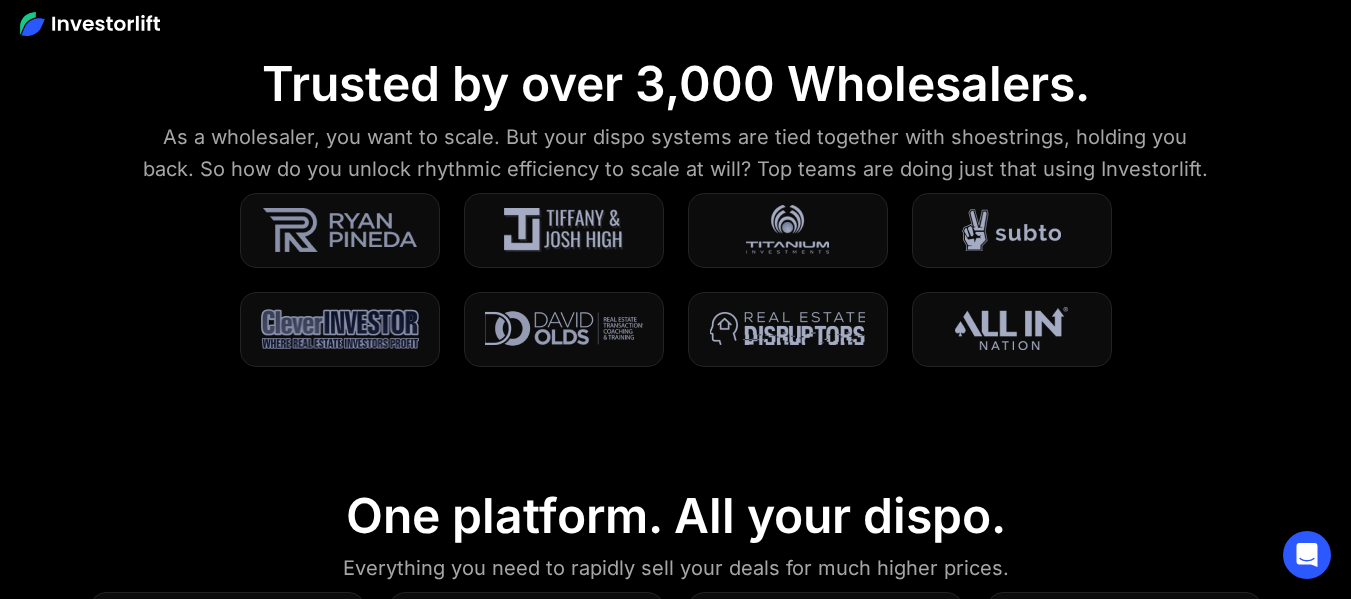 drag, startPoint x: 819, startPoint y: 162, endPoint x: 782, endPoint y: 194, distance: 48.9183 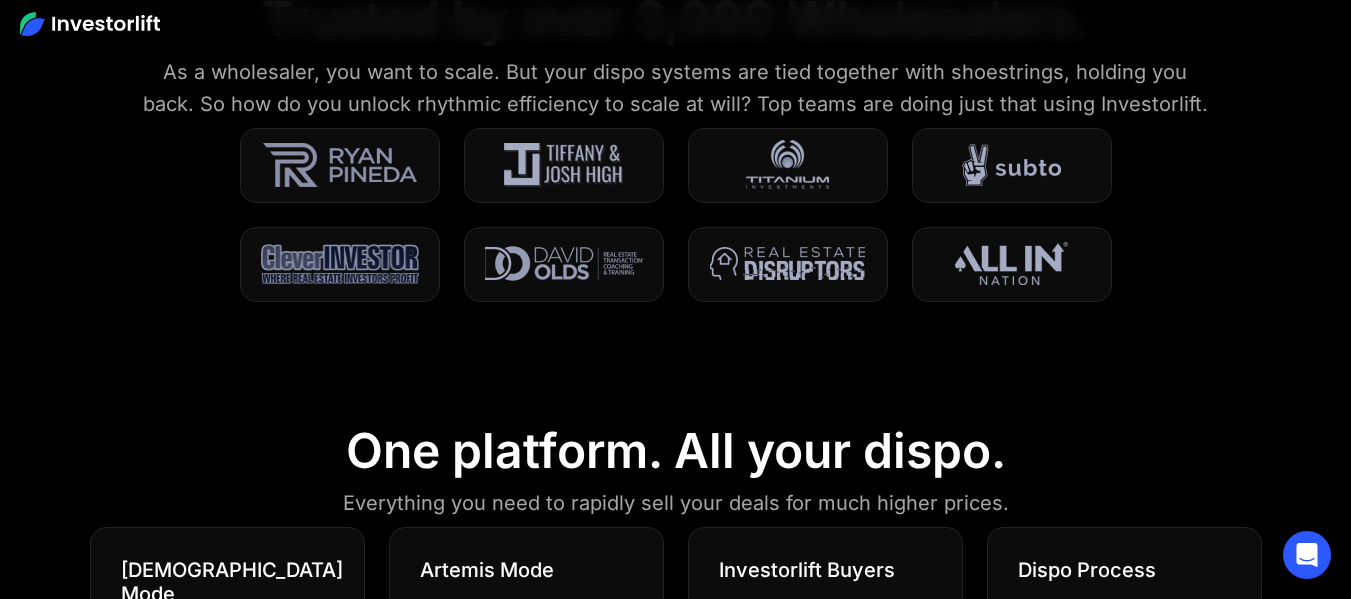 scroll, scrollTop: 692, scrollLeft: 0, axis: vertical 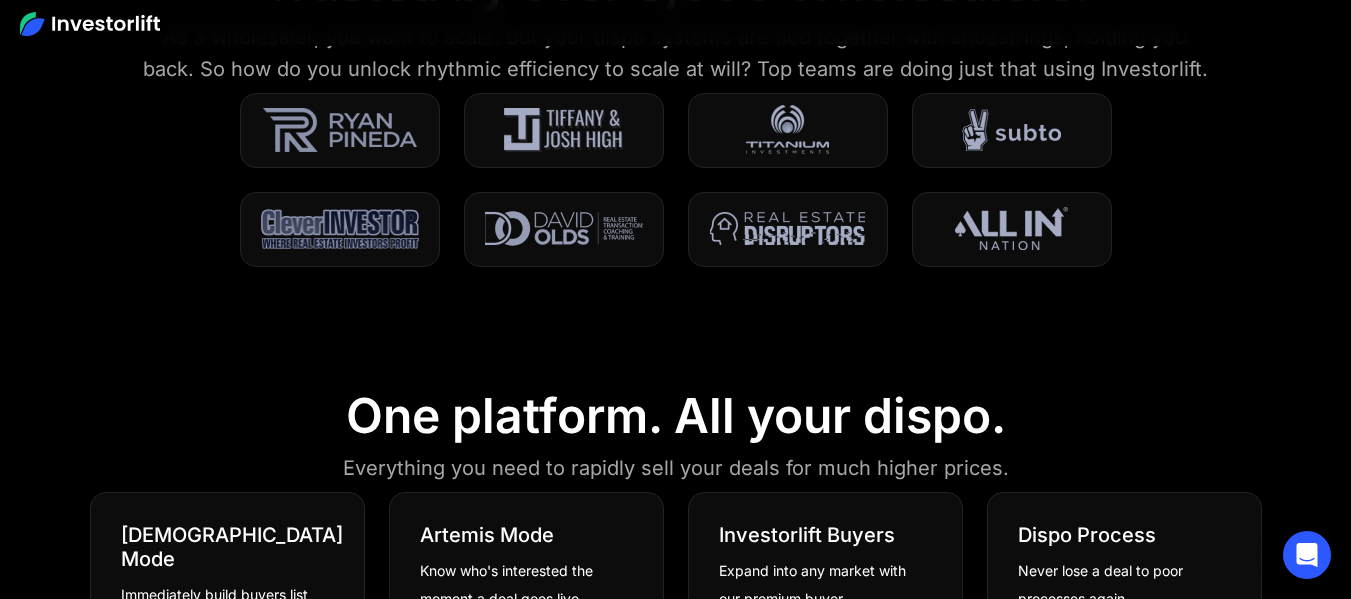 click on "One platform. All your dispo. Everything you need to rapidly sell your deals for much higher prices. God Mode Immediately build buyers list with laser accuracy.  [PERSON_NAME] Mode Know who's interested the moment a deal goes live. Investorlift Buyers Expand into any market with our premium buyer relationships. Dispo Process Never lose a deal to poor processes again." at bounding box center (675, 601) 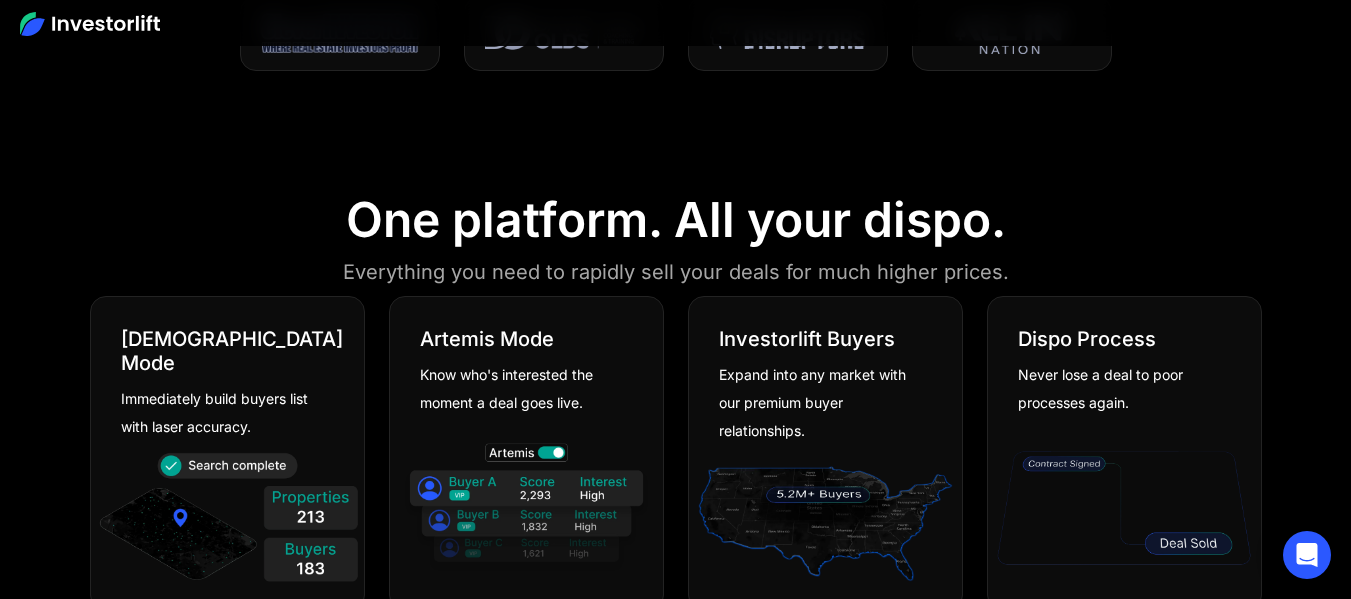 scroll, scrollTop: 892, scrollLeft: 0, axis: vertical 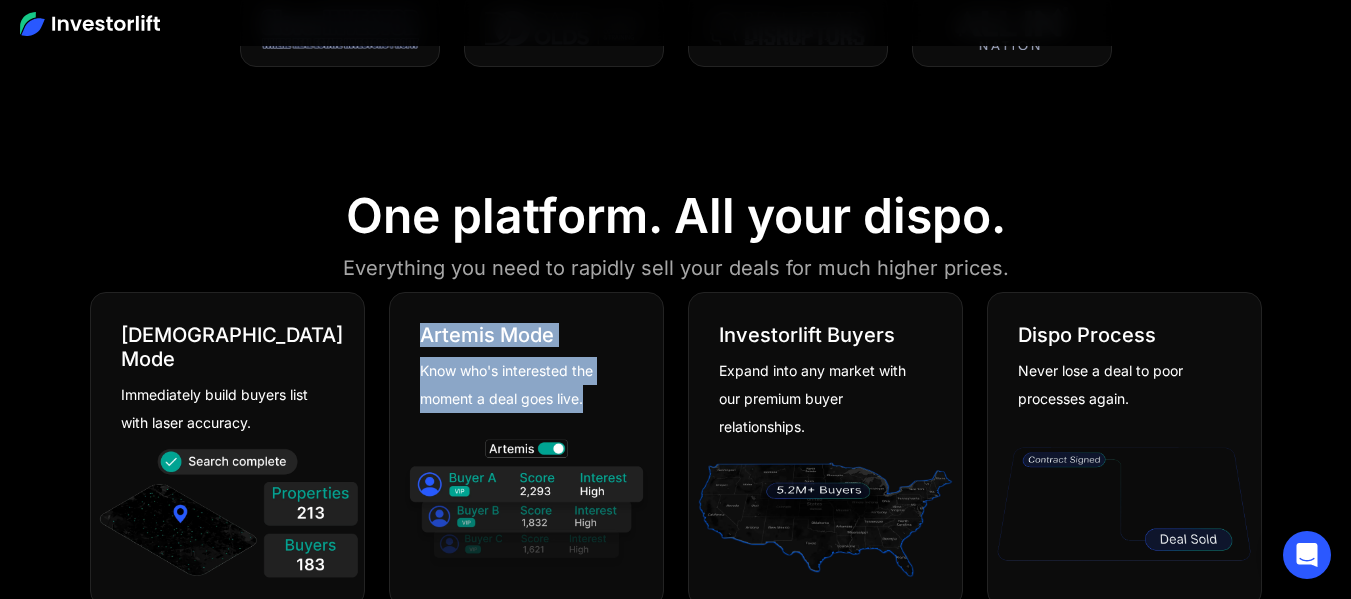 drag, startPoint x: 419, startPoint y: 331, endPoint x: 589, endPoint y: 397, distance: 182.36227 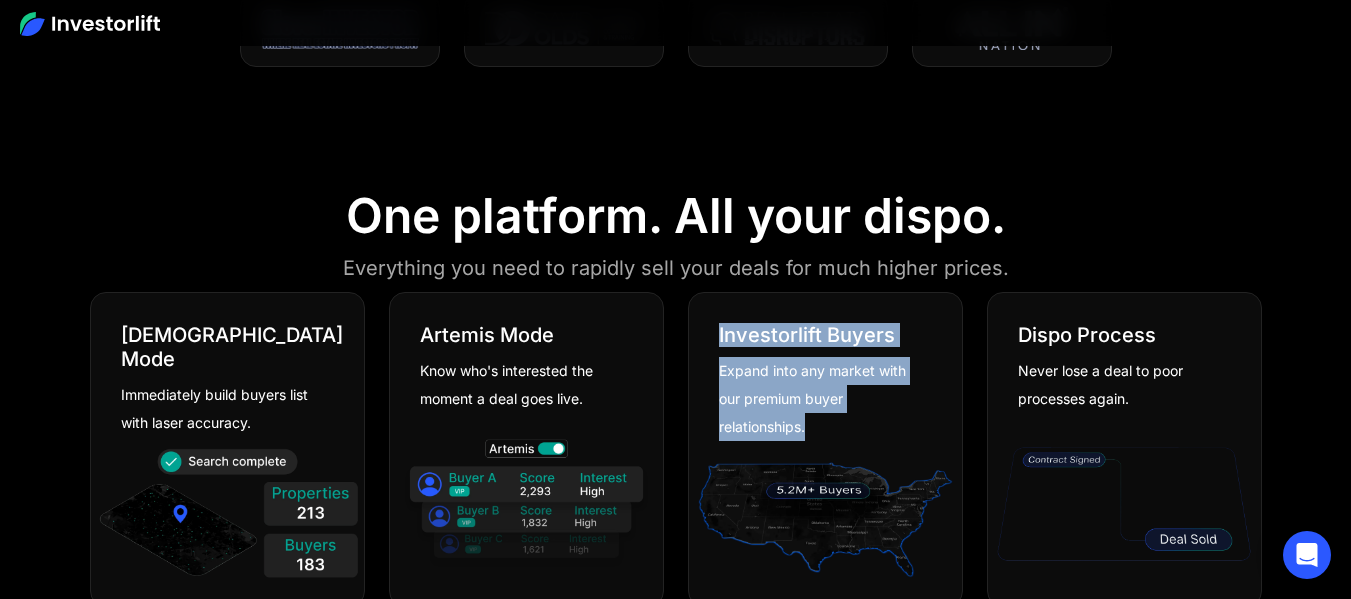 drag, startPoint x: 719, startPoint y: 331, endPoint x: 836, endPoint y: 419, distance: 146.40013 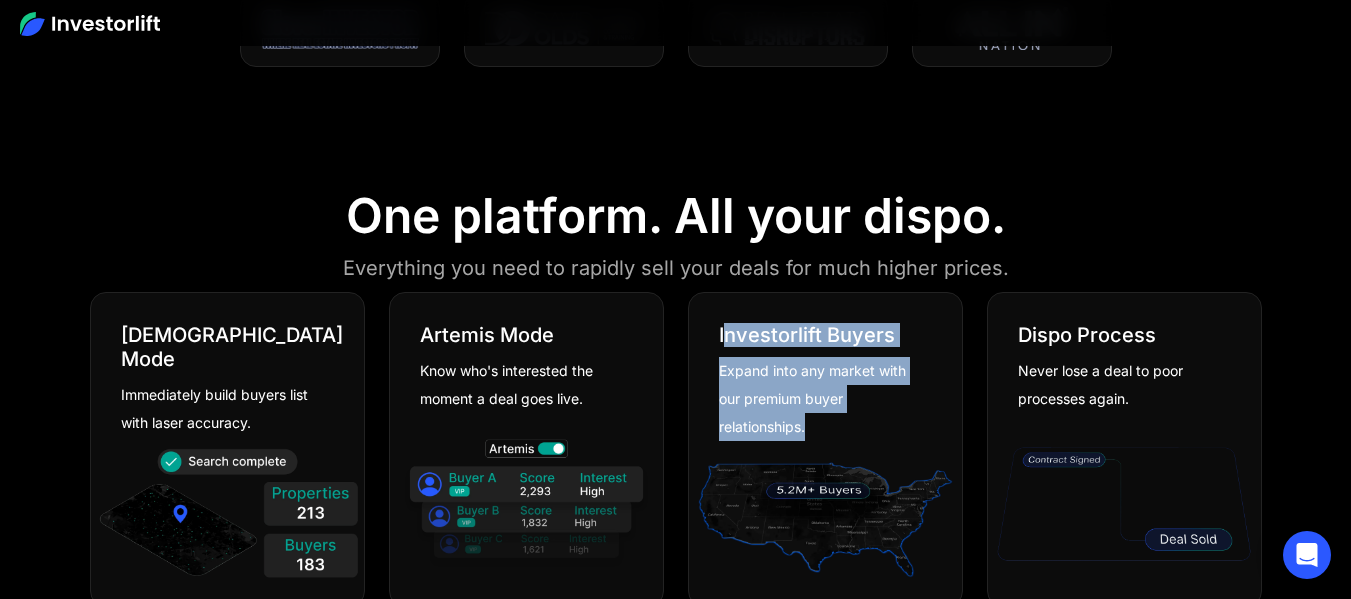 drag, startPoint x: 836, startPoint y: 419, endPoint x: 722, endPoint y: 318, distance: 152.30562 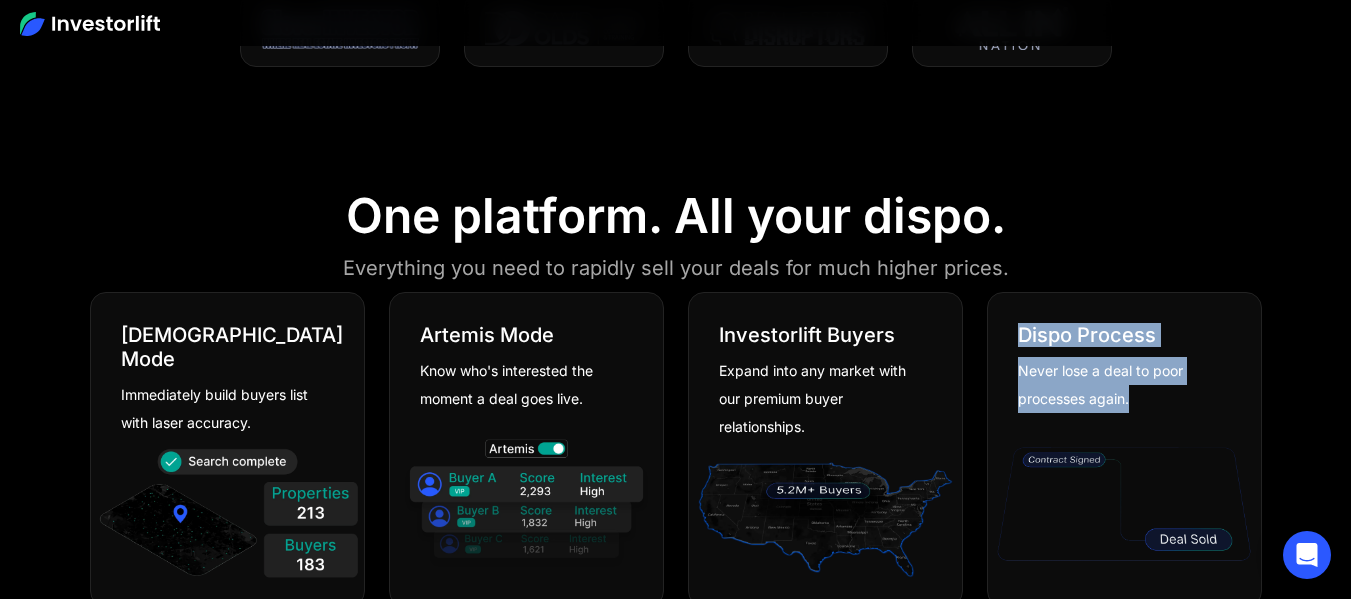 drag, startPoint x: 1021, startPoint y: 329, endPoint x: 1139, endPoint y: 410, distance: 143.12582 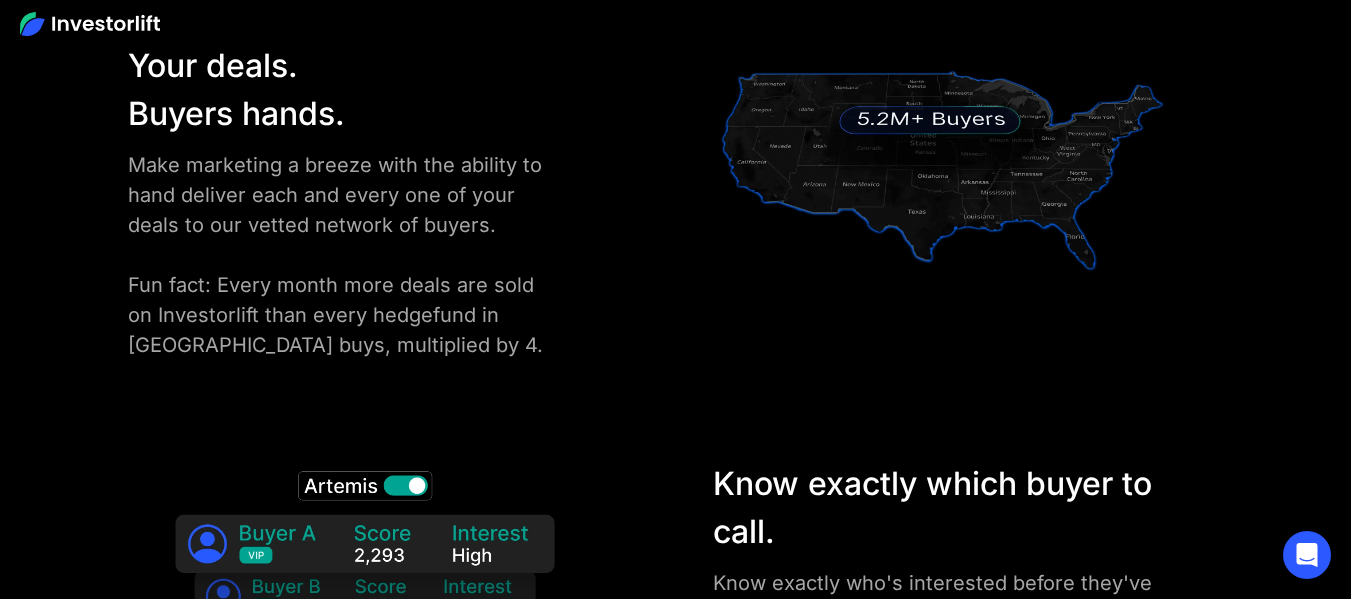 scroll, scrollTop: 2692, scrollLeft: 0, axis: vertical 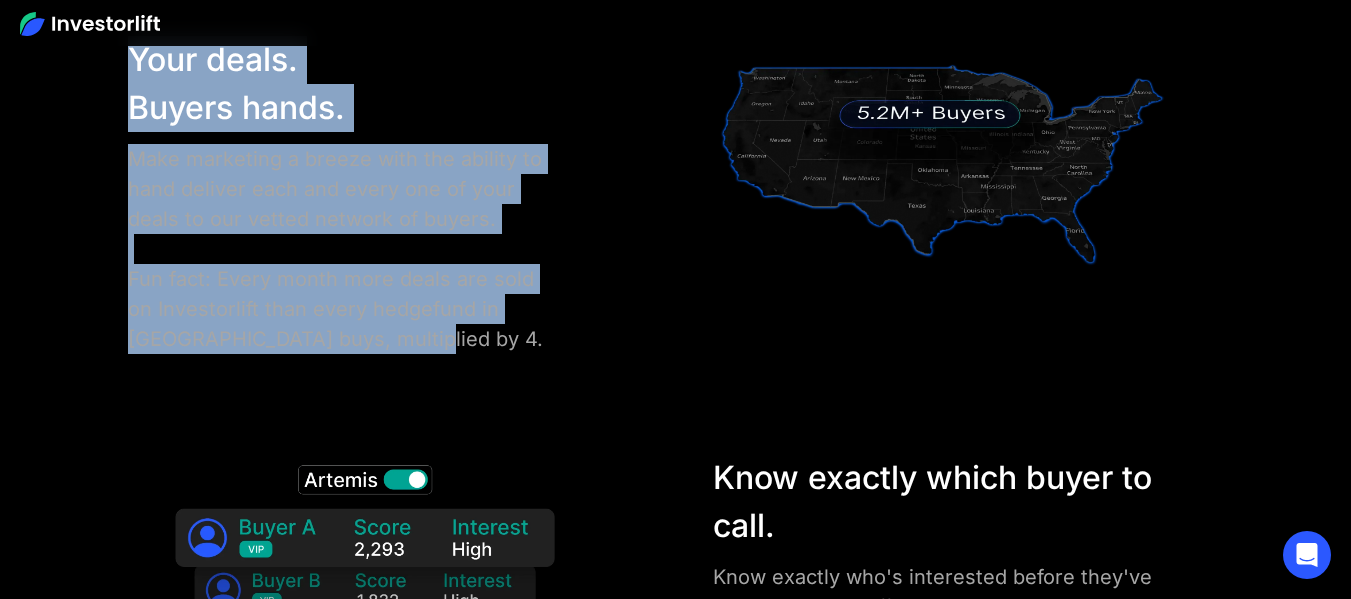 drag, startPoint x: 363, startPoint y: 346, endPoint x: 132, endPoint y: 68, distance: 361.4485 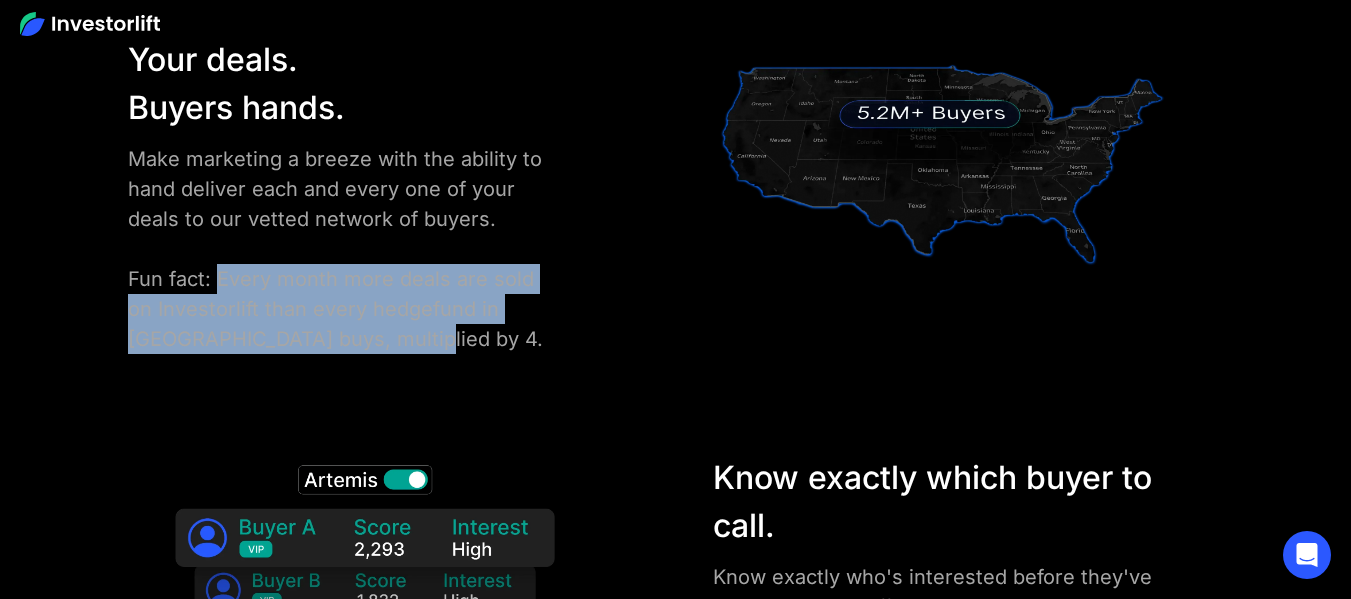 drag, startPoint x: 237, startPoint y: 280, endPoint x: 345, endPoint y: 338, distance: 122.588745 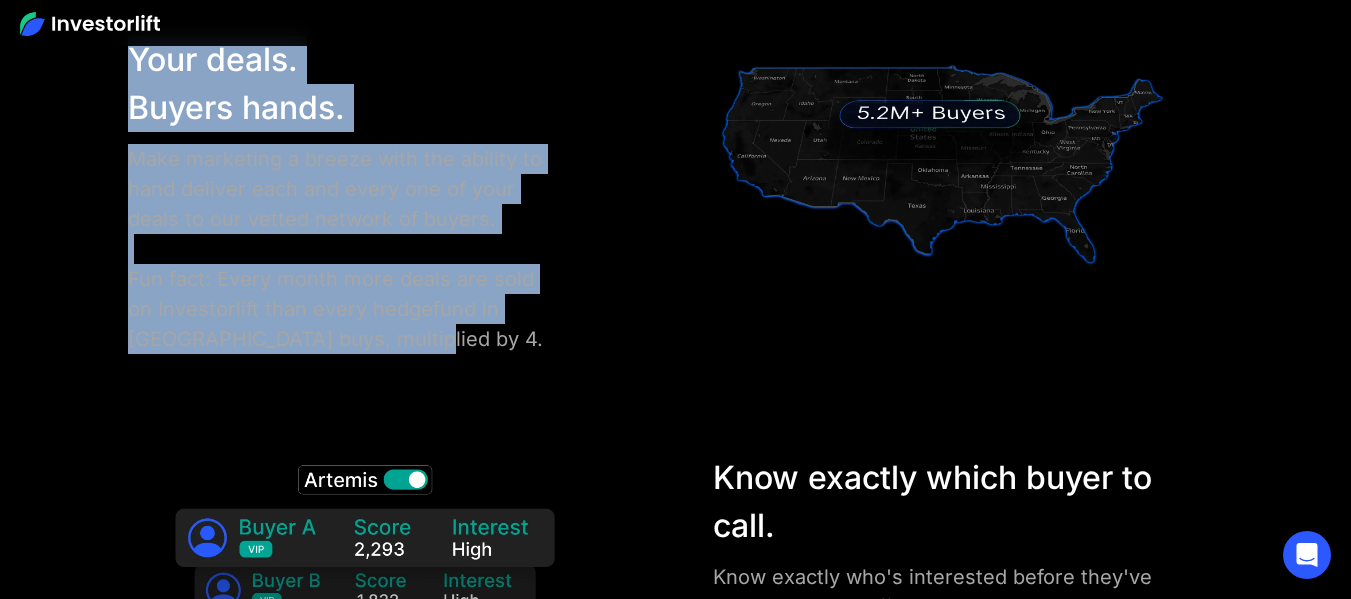 drag, startPoint x: 338, startPoint y: 339, endPoint x: 127, endPoint y: 59, distance: 350.60092 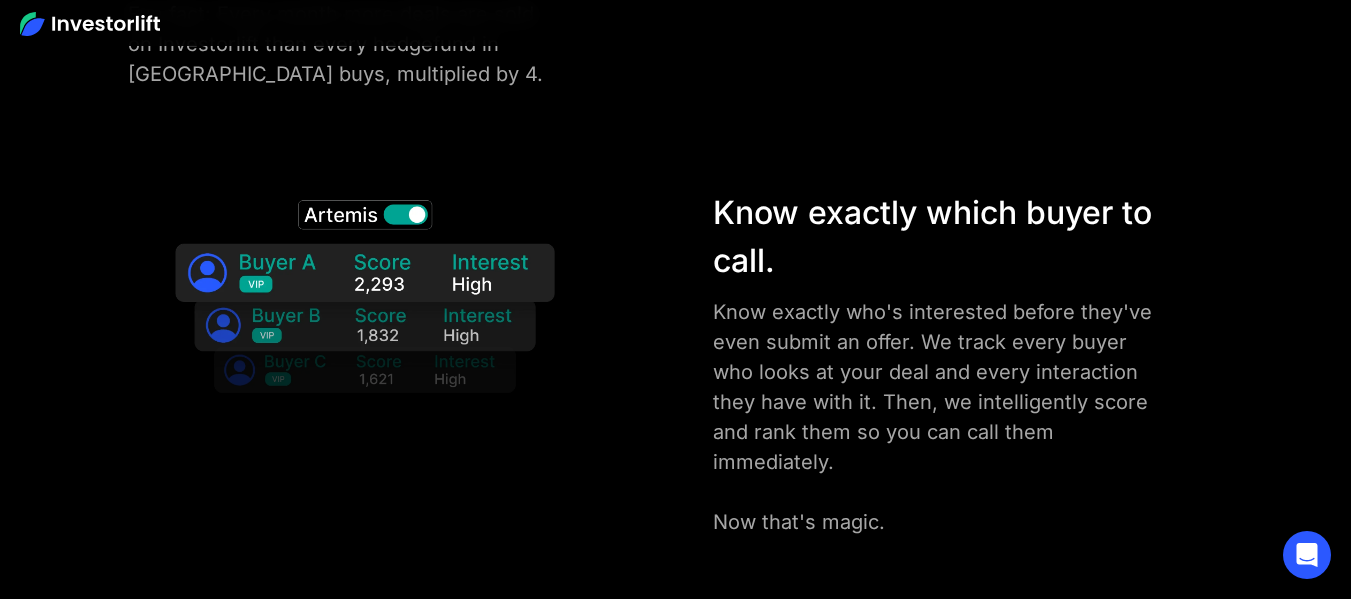 scroll, scrollTop: 2992, scrollLeft: 0, axis: vertical 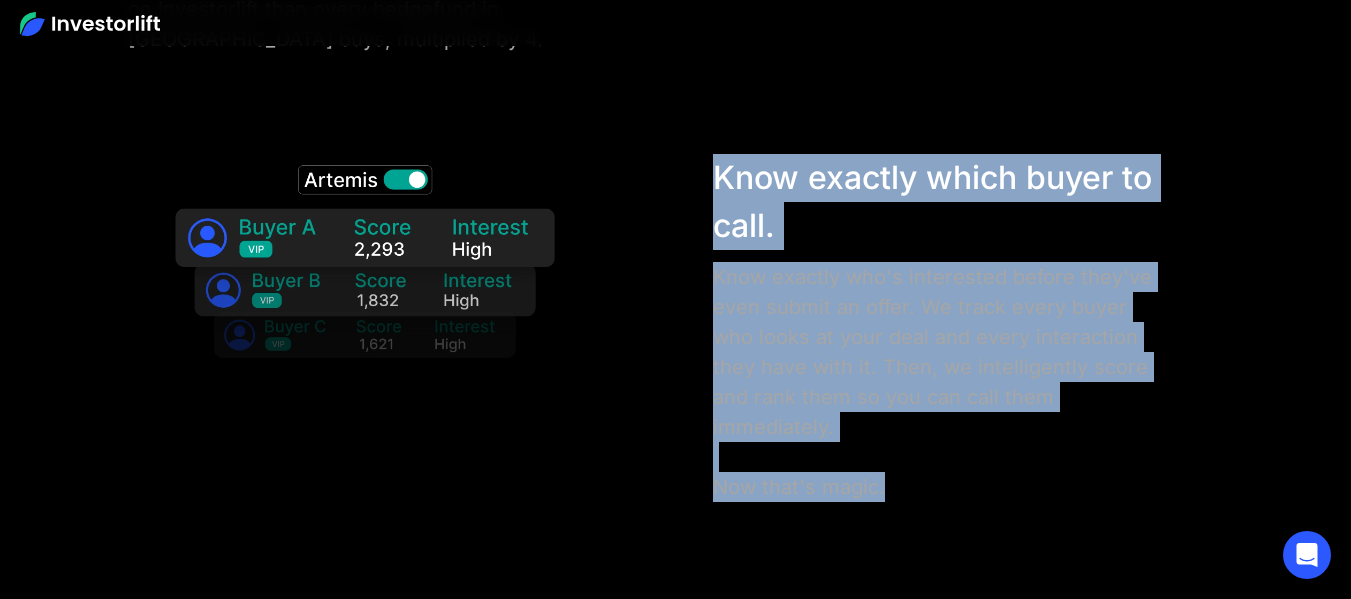 drag, startPoint x: 726, startPoint y: 188, endPoint x: 903, endPoint y: 451, distance: 317.0142 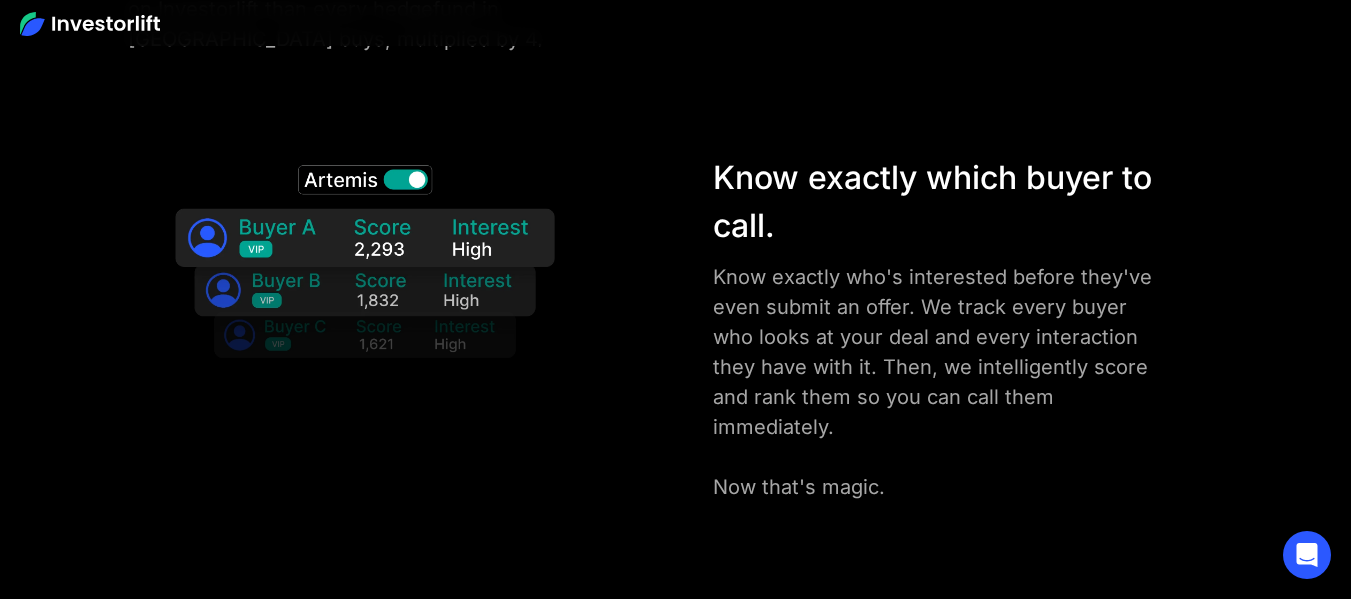 click on "Know exactly who's interested before they've even submit an offer. We track every buyer who looks at your deal and every interaction they have with it. Then, we intelligently score and rank them so you can call them immediately. Now that's magic." at bounding box center (942, 382) 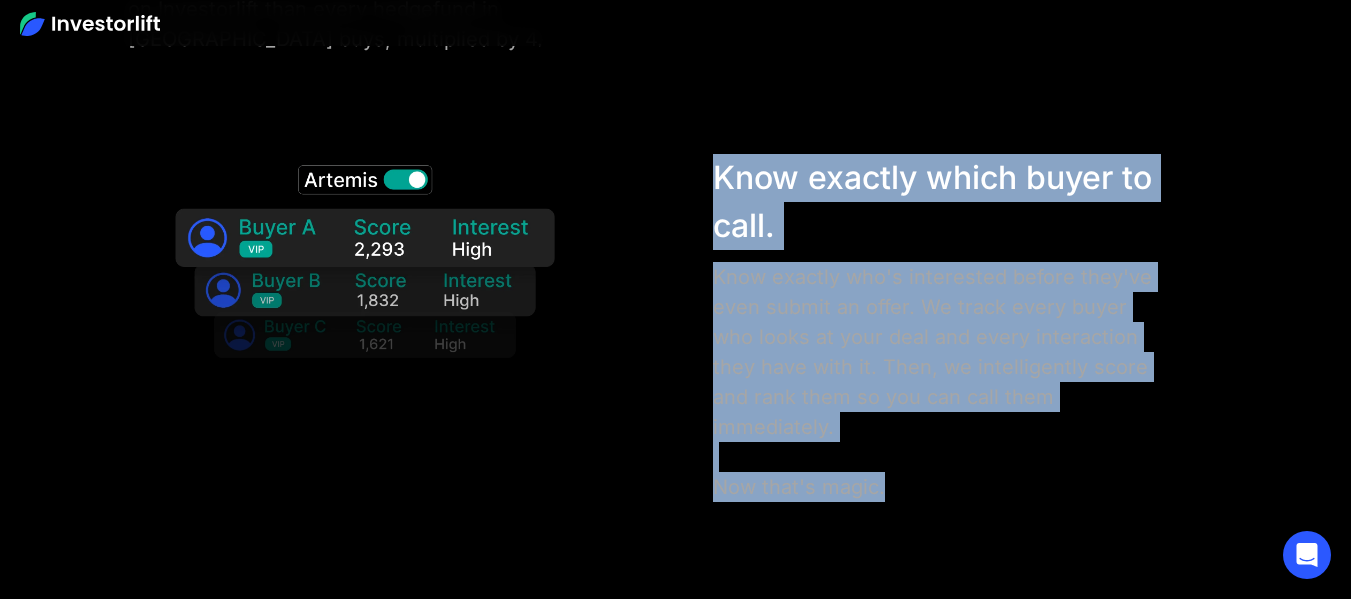 drag, startPoint x: 760, startPoint y: 252, endPoint x: 897, endPoint y: 450, distance: 240.77583 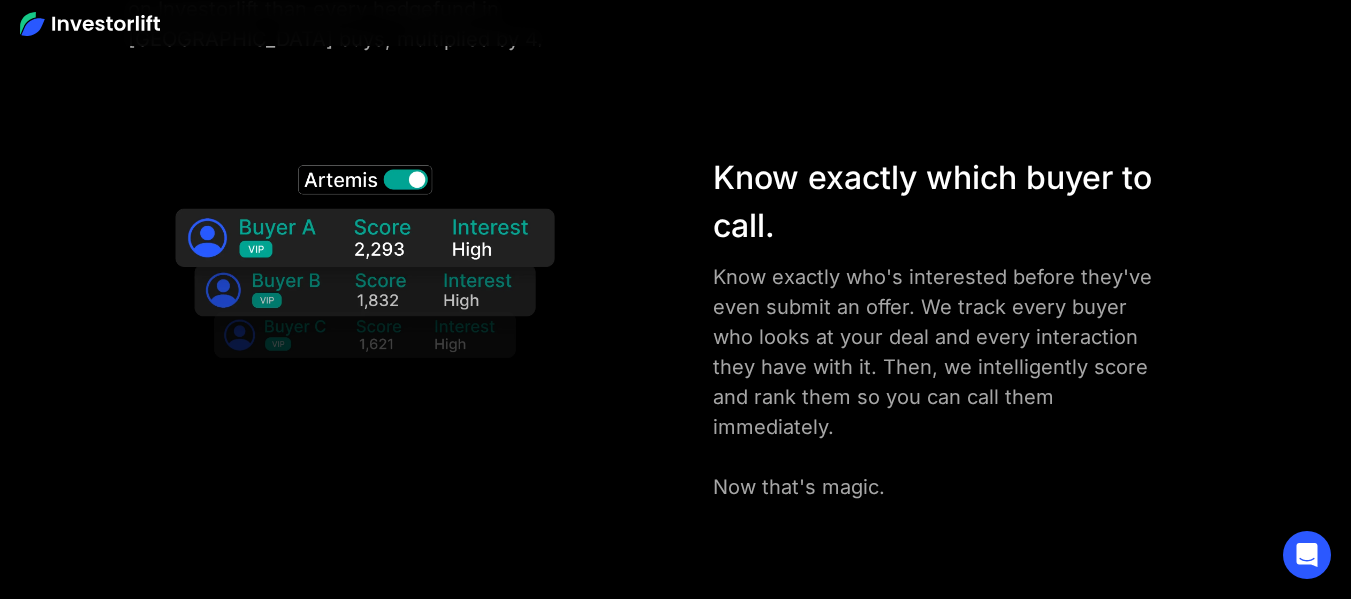 click on "Know exactly who's interested before they've even submit an offer. We track every buyer who looks at your deal and every interaction they have with it. Then, we intelligently score and rank them so you can call them immediately. Now that's magic." at bounding box center (942, 382) 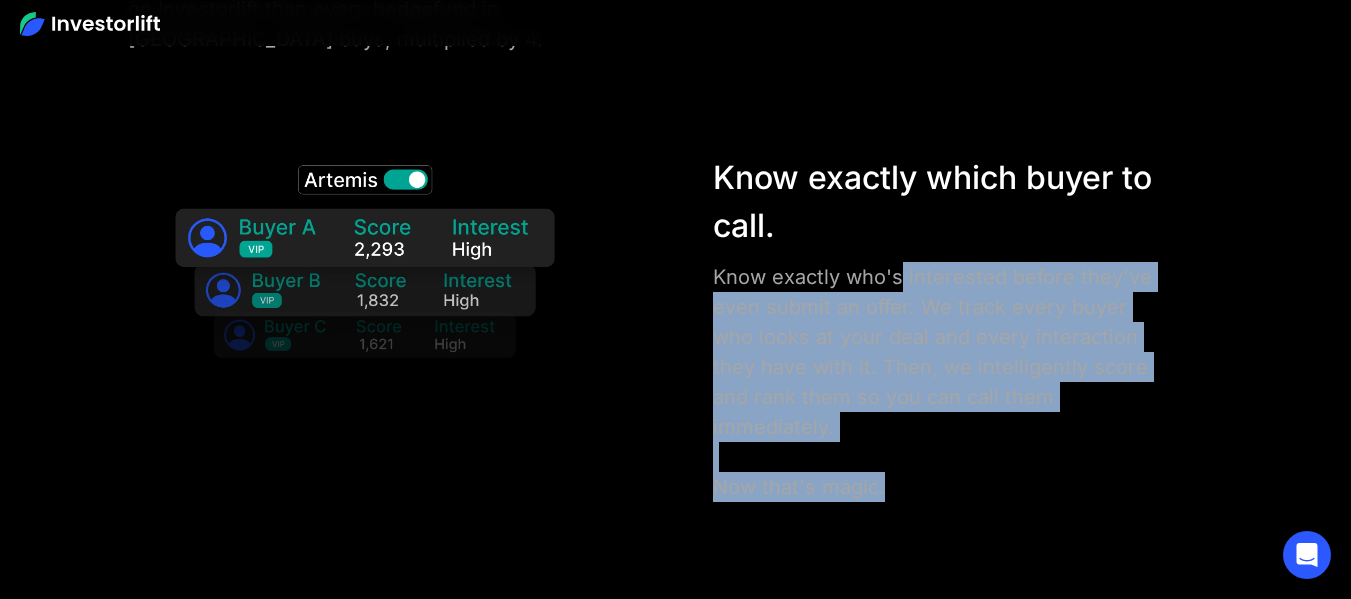 drag, startPoint x: 904, startPoint y: 264, endPoint x: 1060, endPoint y: 457, distance: 248.16325 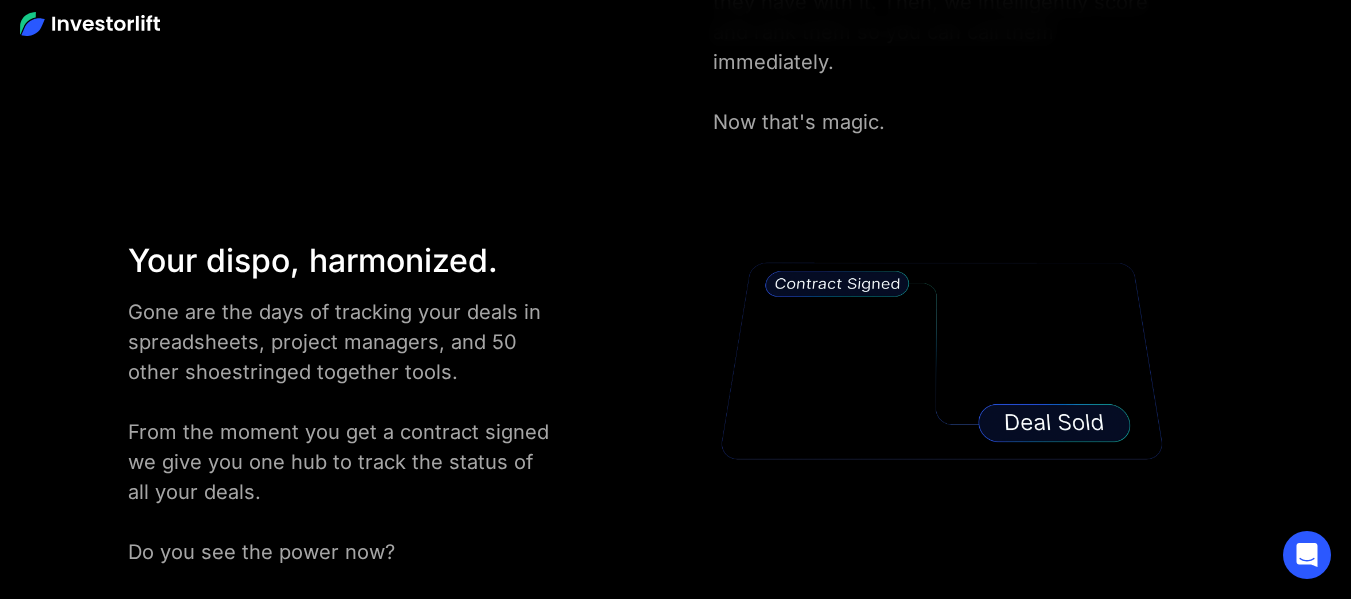 scroll, scrollTop: 3392, scrollLeft: 0, axis: vertical 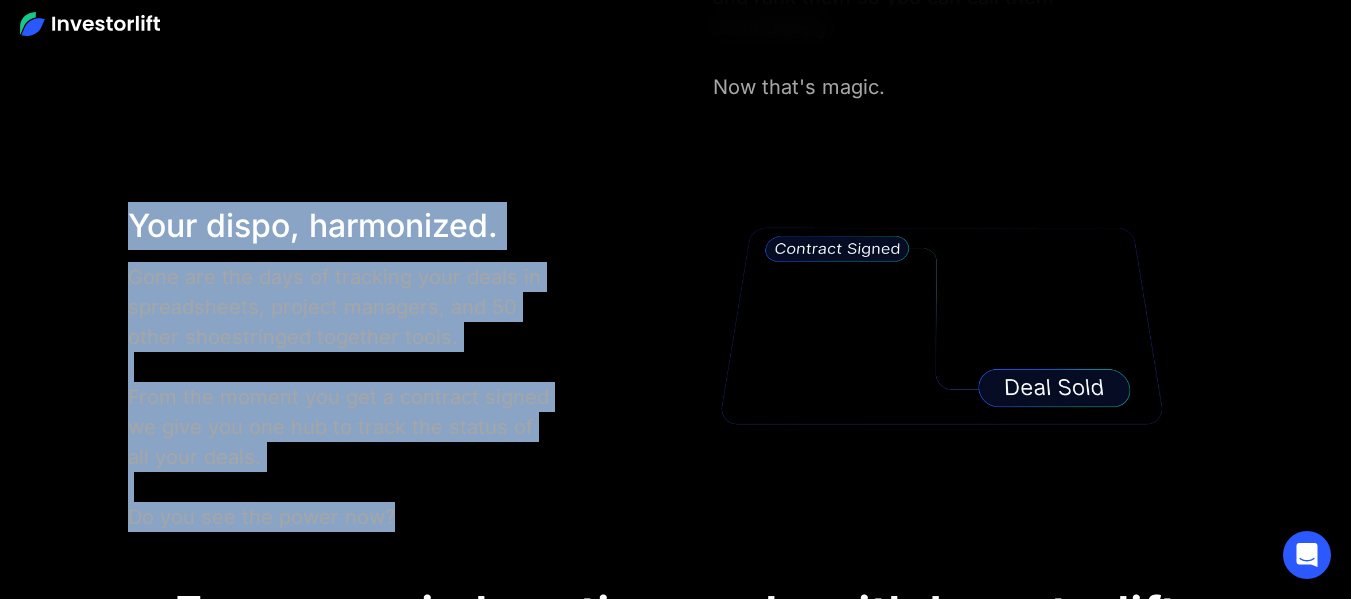 drag, startPoint x: 412, startPoint y: 485, endPoint x: 128, endPoint y: 203, distance: 400.22495 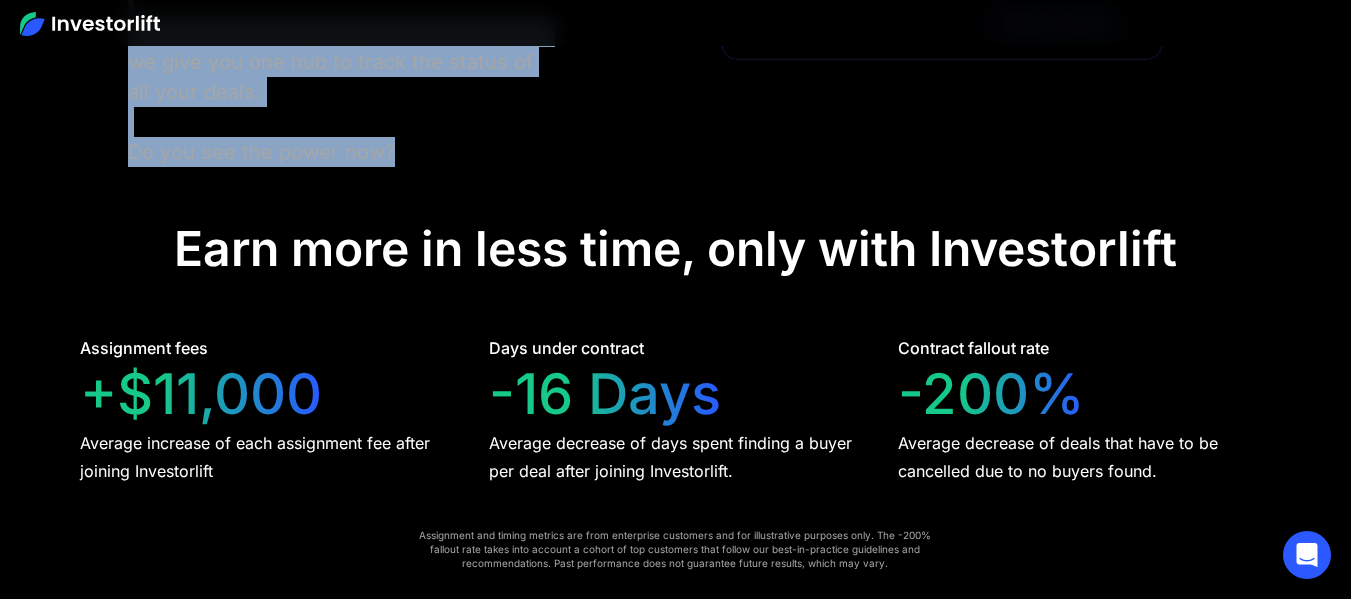 scroll, scrollTop: 3792, scrollLeft: 0, axis: vertical 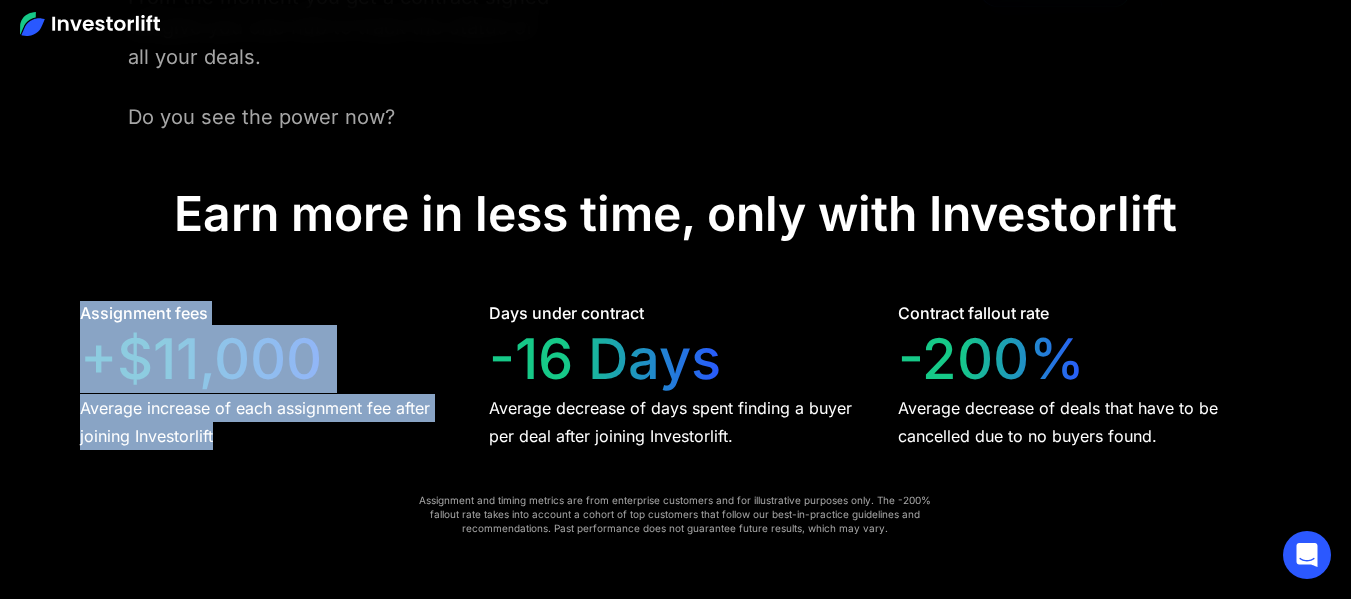 drag, startPoint x: 242, startPoint y: 410, endPoint x: 102, endPoint y: 284, distance: 188.35074 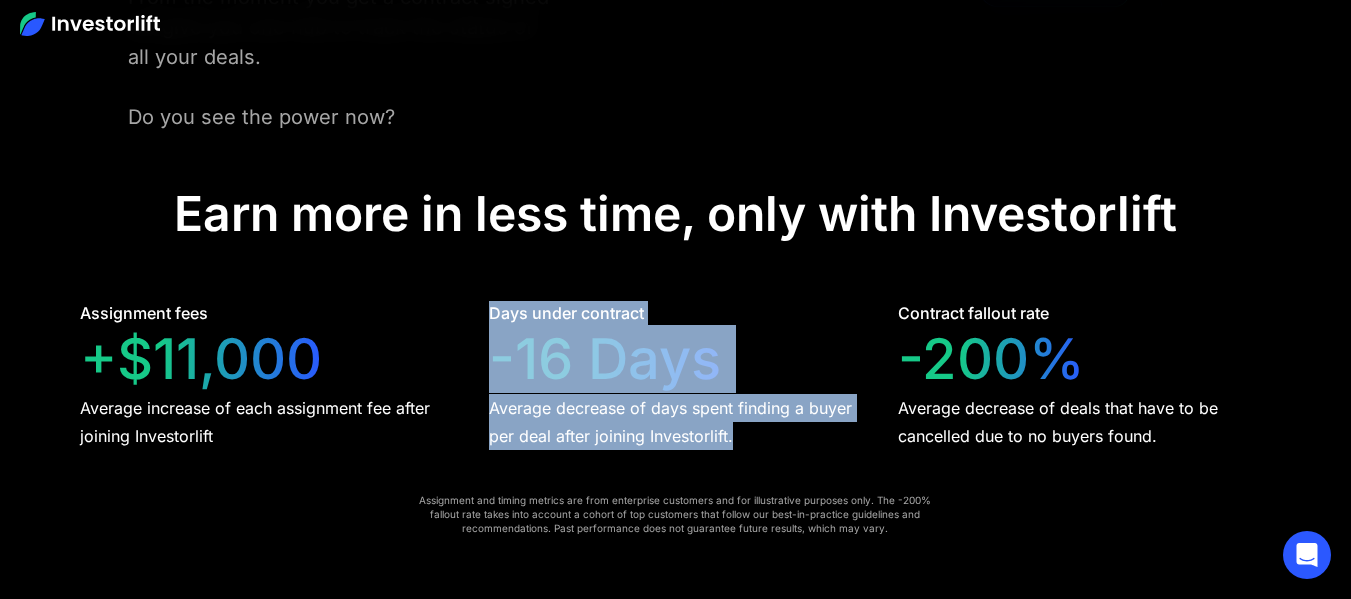 drag, startPoint x: 492, startPoint y: 287, endPoint x: 742, endPoint y: 422, distance: 284.12146 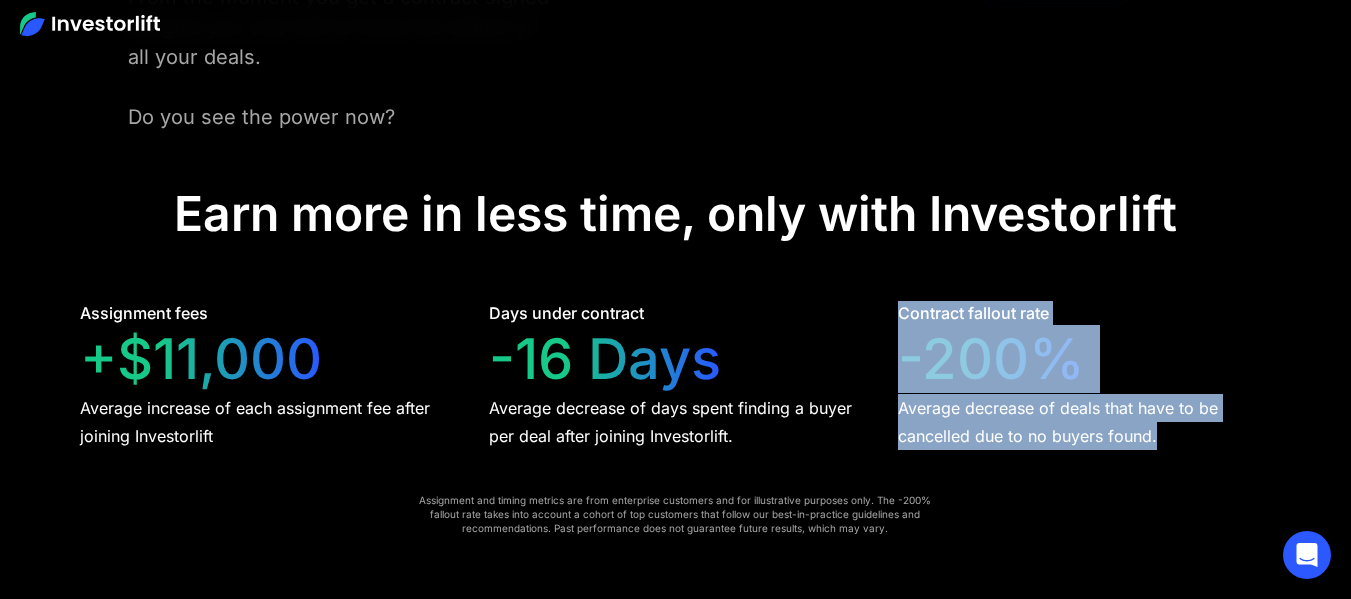 drag, startPoint x: 898, startPoint y: 284, endPoint x: 1182, endPoint y: 403, distance: 307.9237 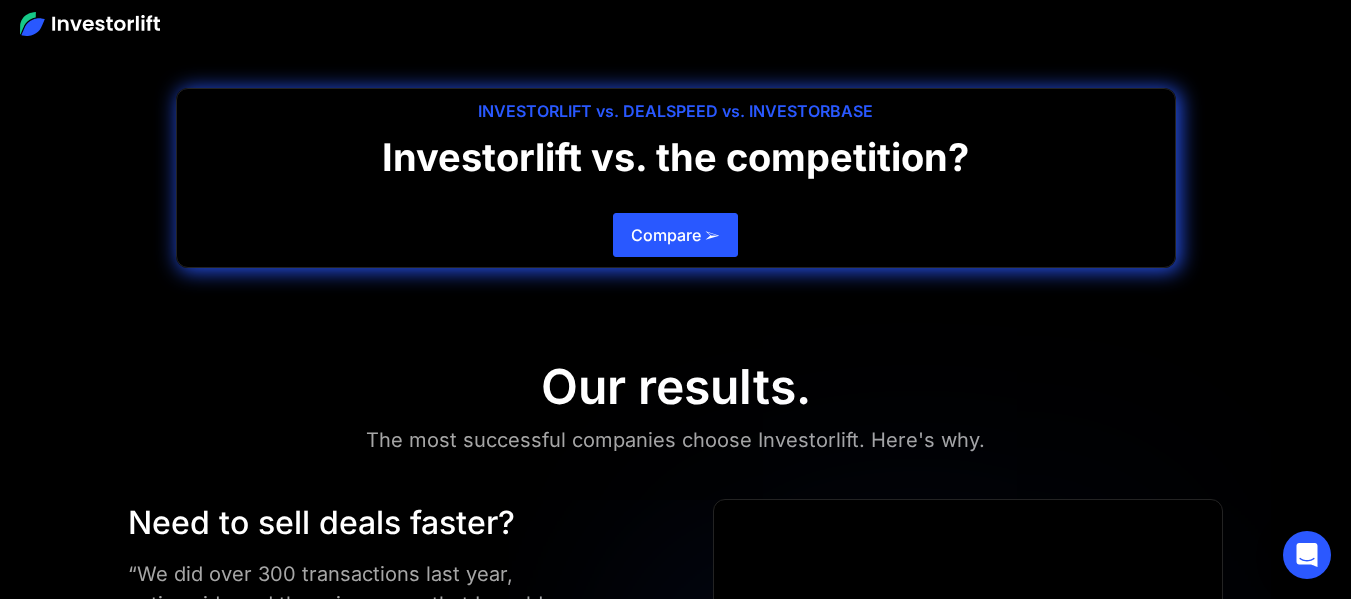 scroll, scrollTop: 4292, scrollLeft: 0, axis: vertical 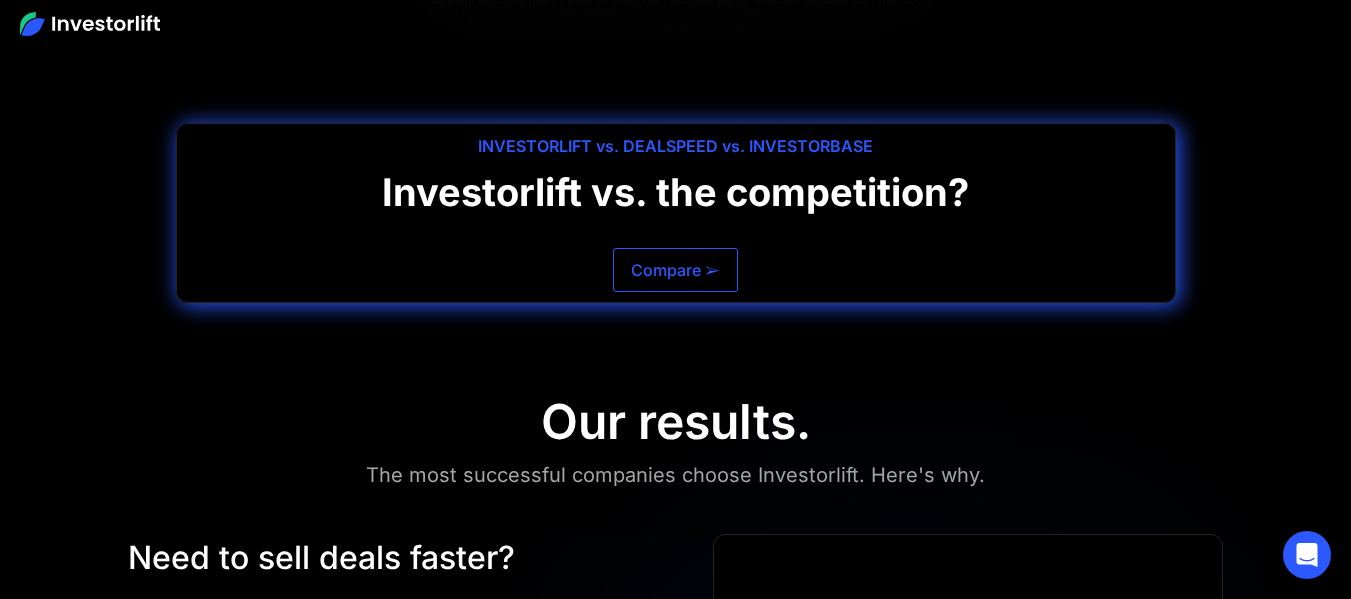 click on "Compare ➢" at bounding box center (675, 270) 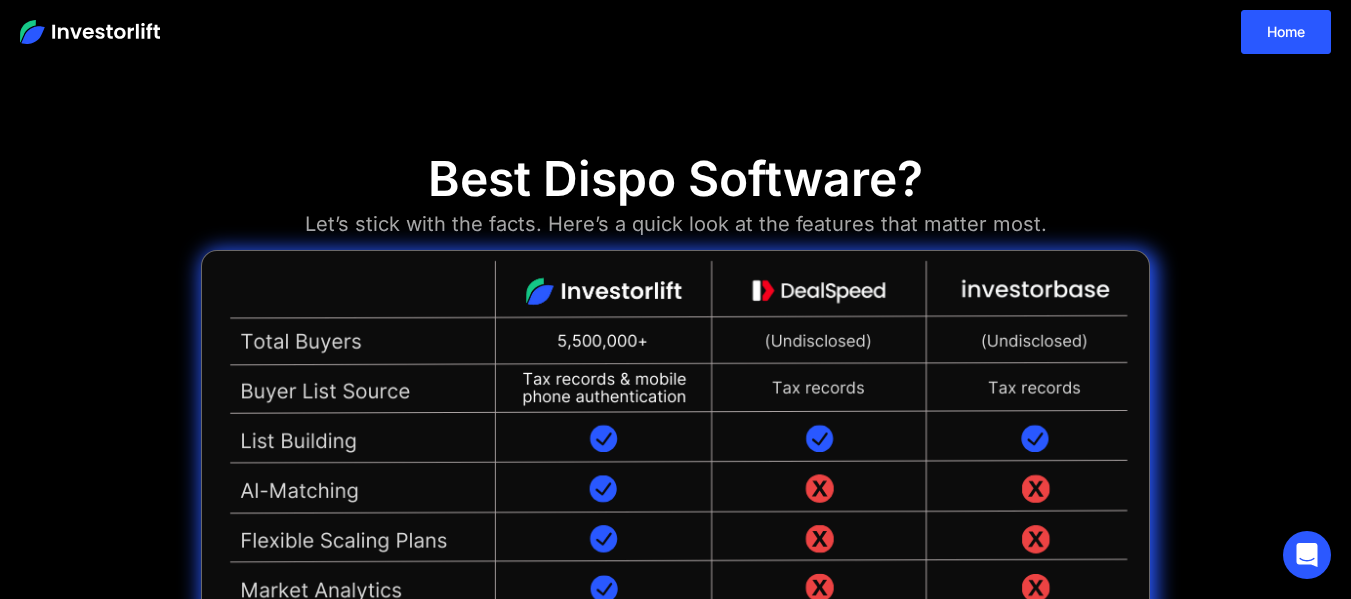 scroll, scrollTop: 0, scrollLeft: 0, axis: both 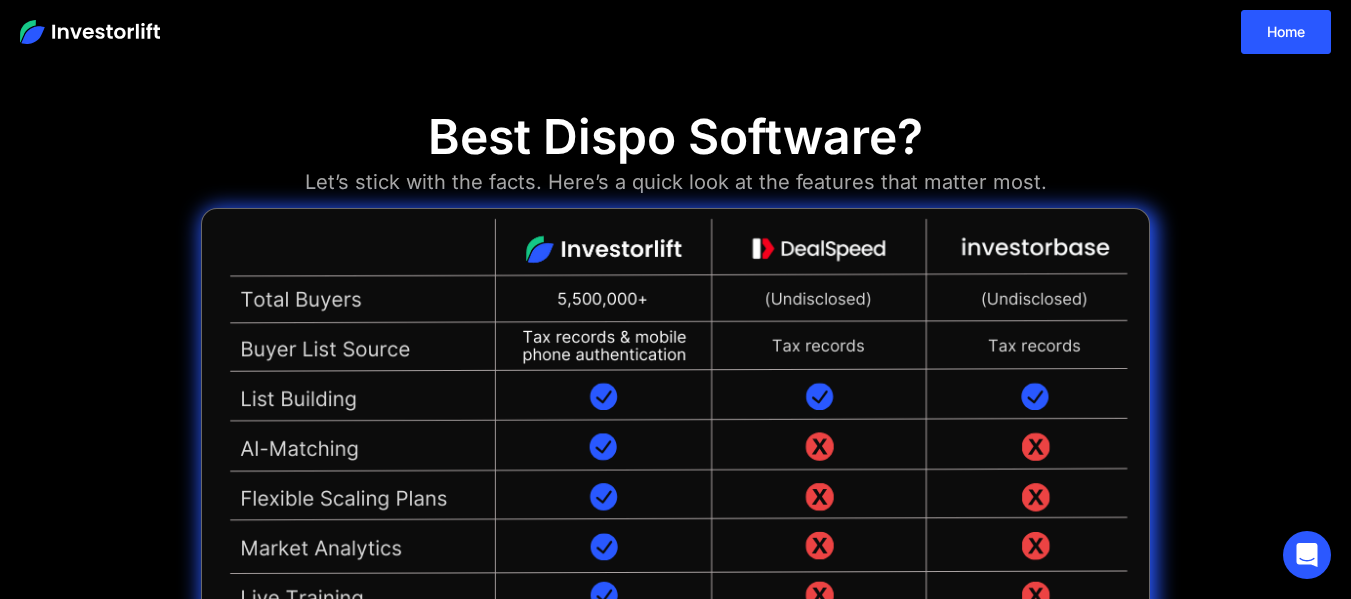 click at bounding box center (675, 570) 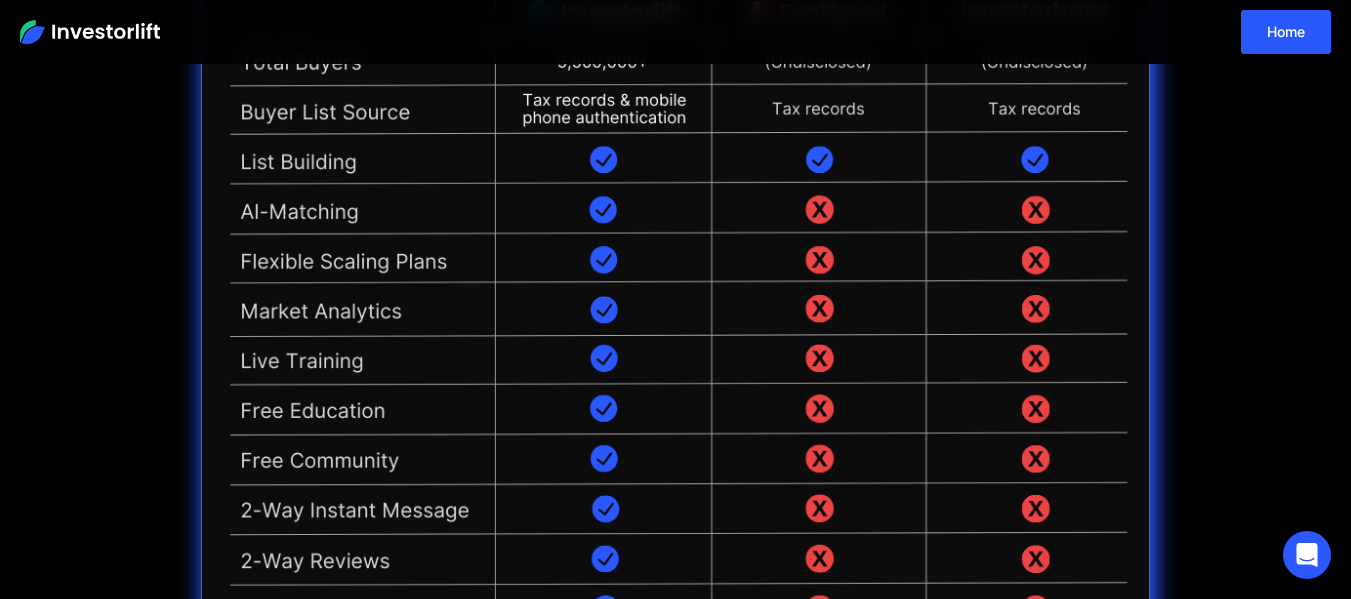 scroll, scrollTop: 242, scrollLeft: 0, axis: vertical 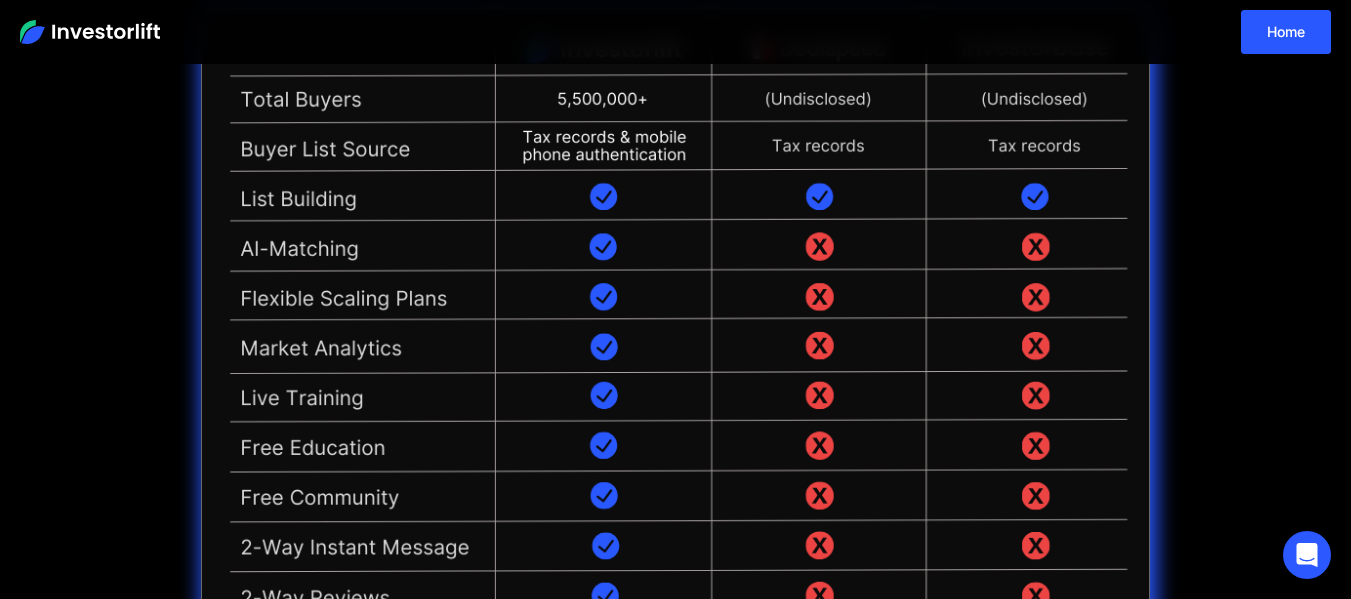 click at bounding box center [675, 370] 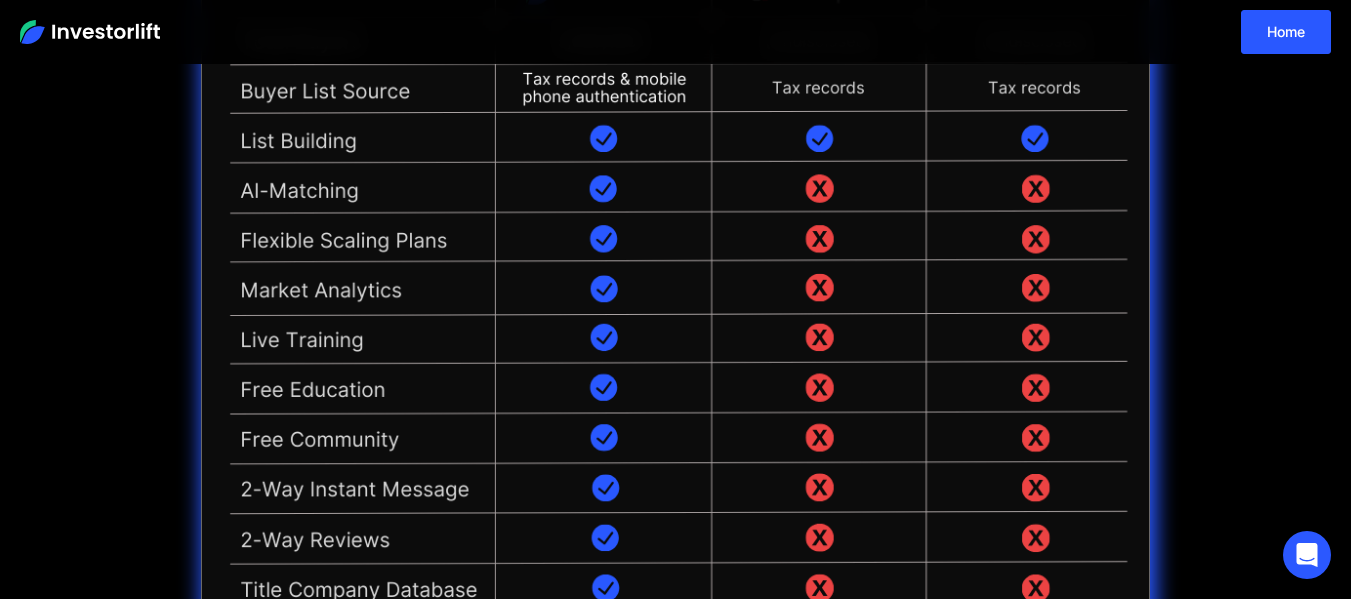 scroll, scrollTop: 0, scrollLeft: 0, axis: both 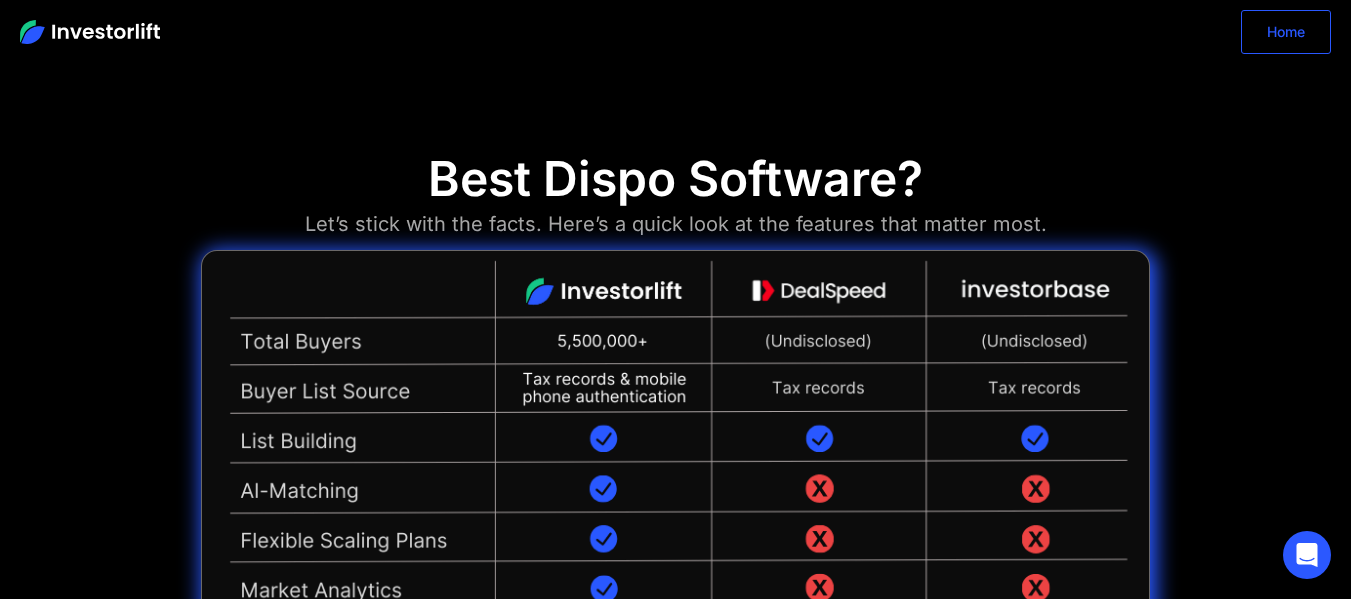 click on "Home" at bounding box center [1286, 32] 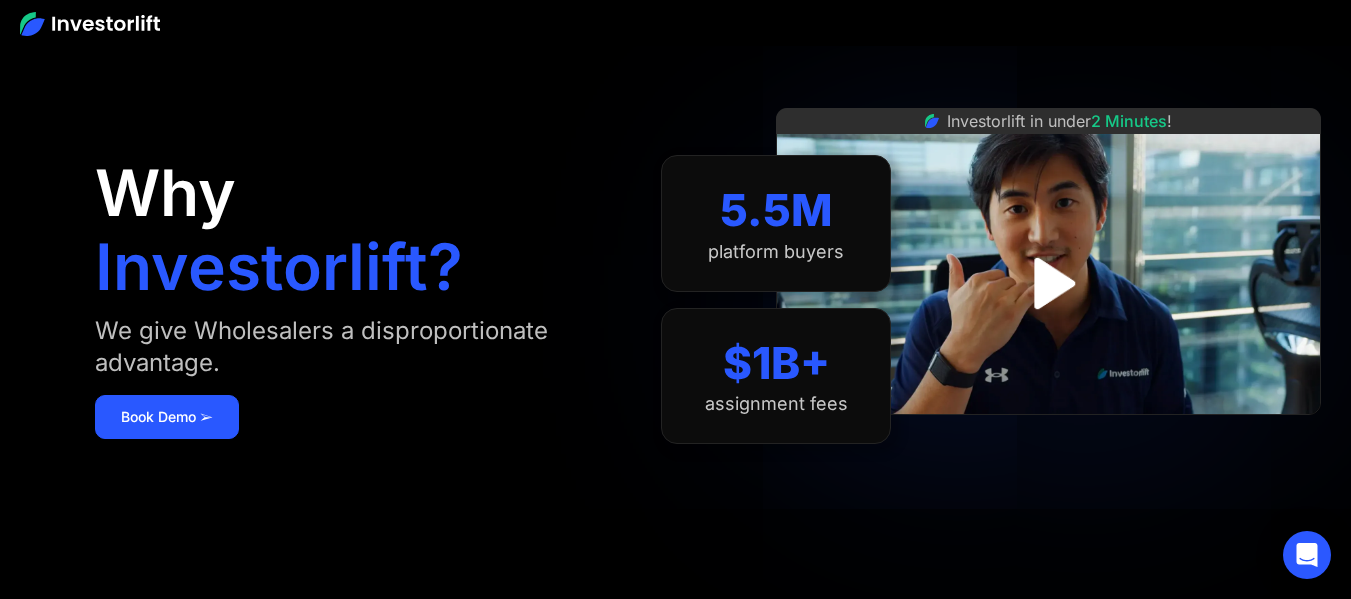 scroll, scrollTop: 0, scrollLeft: 0, axis: both 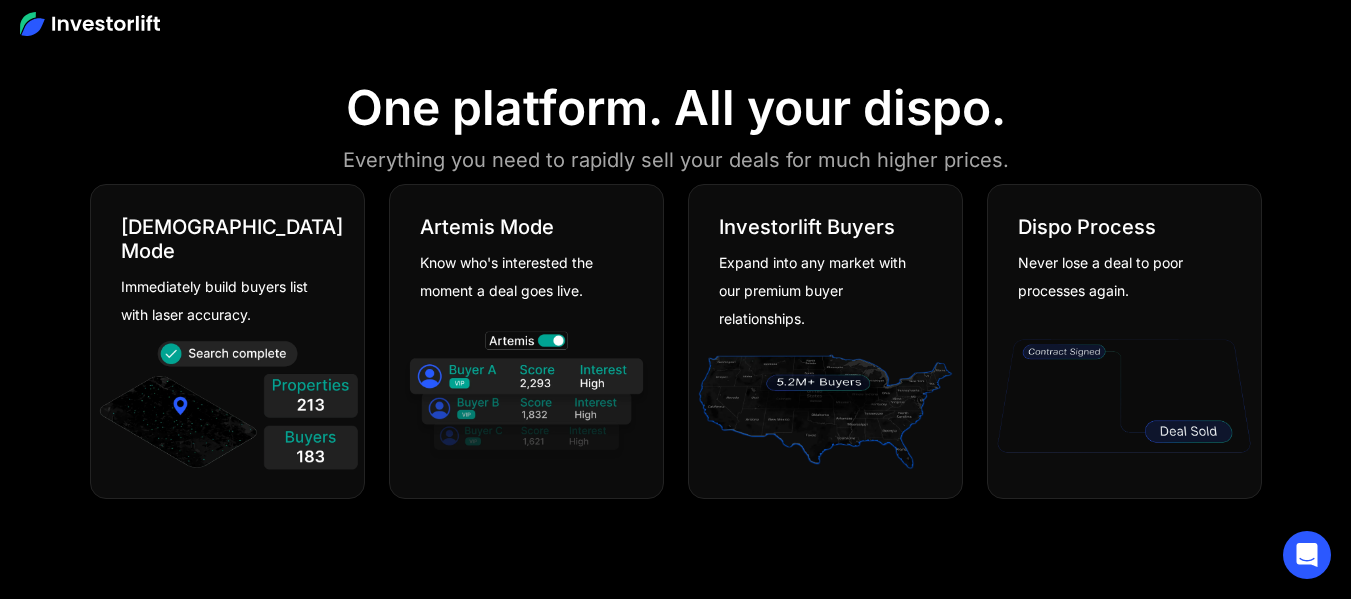 click at bounding box center (825, 409) 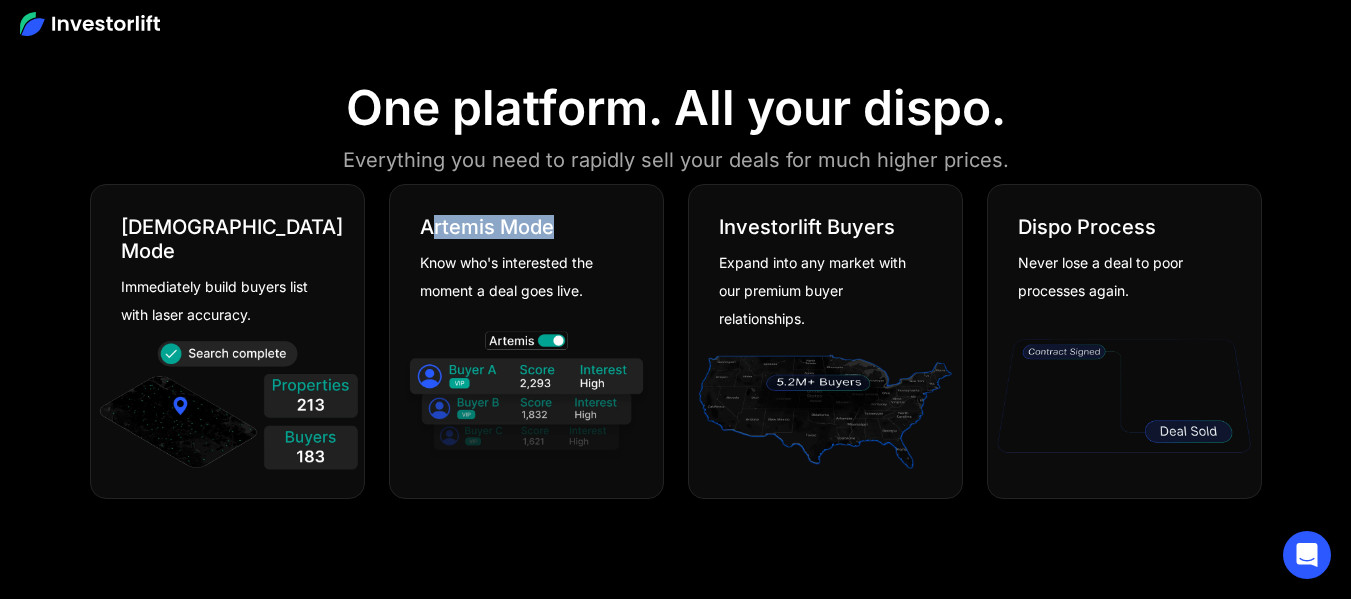 drag, startPoint x: 427, startPoint y: 225, endPoint x: 557, endPoint y: 226, distance: 130.00385 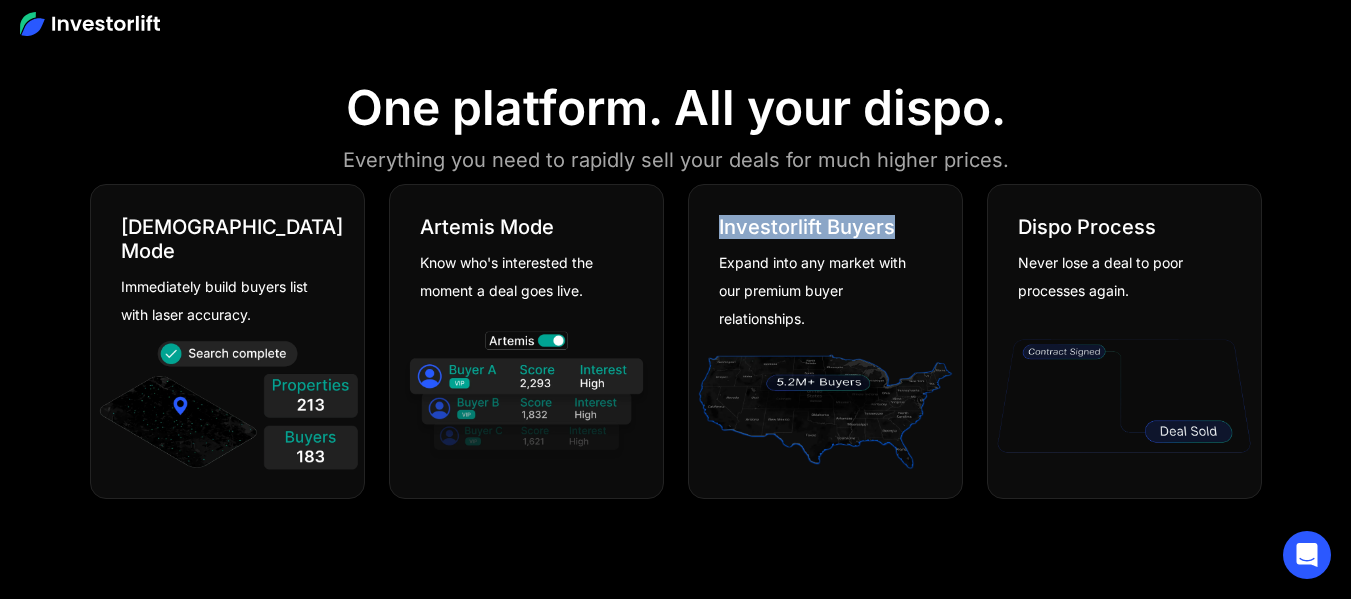 drag, startPoint x: 720, startPoint y: 212, endPoint x: 891, endPoint y: 224, distance: 171.42053 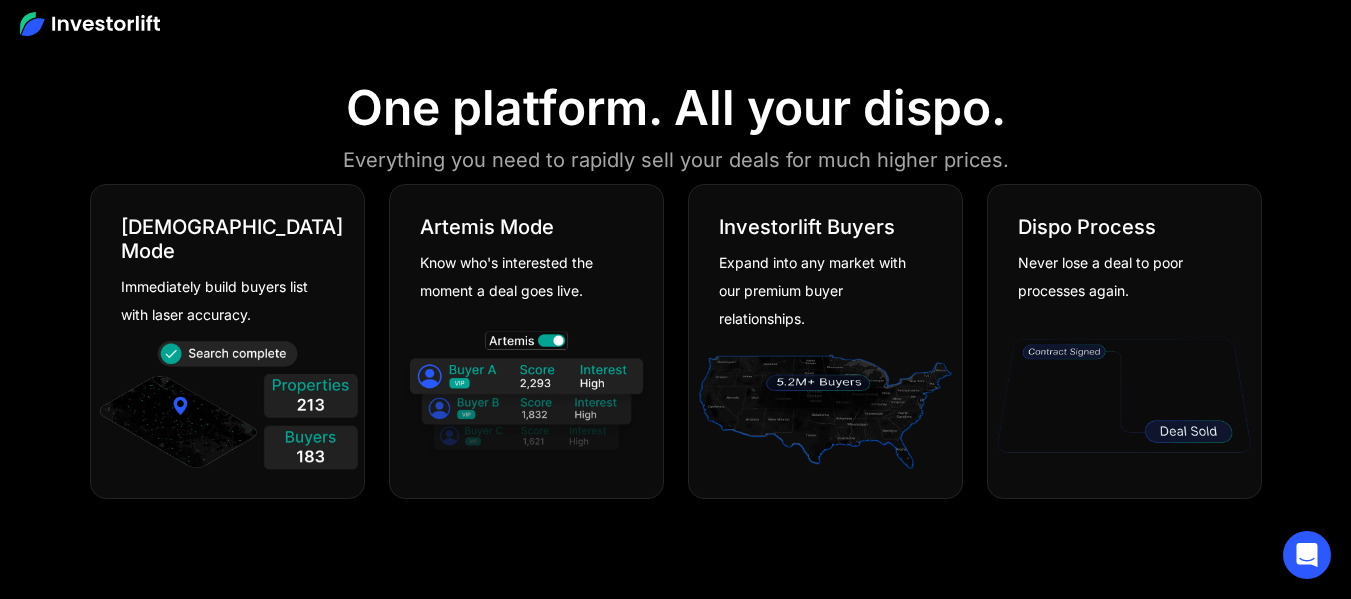 click on "Expand into any market with our premium buyer relationships." at bounding box center [818, 291] 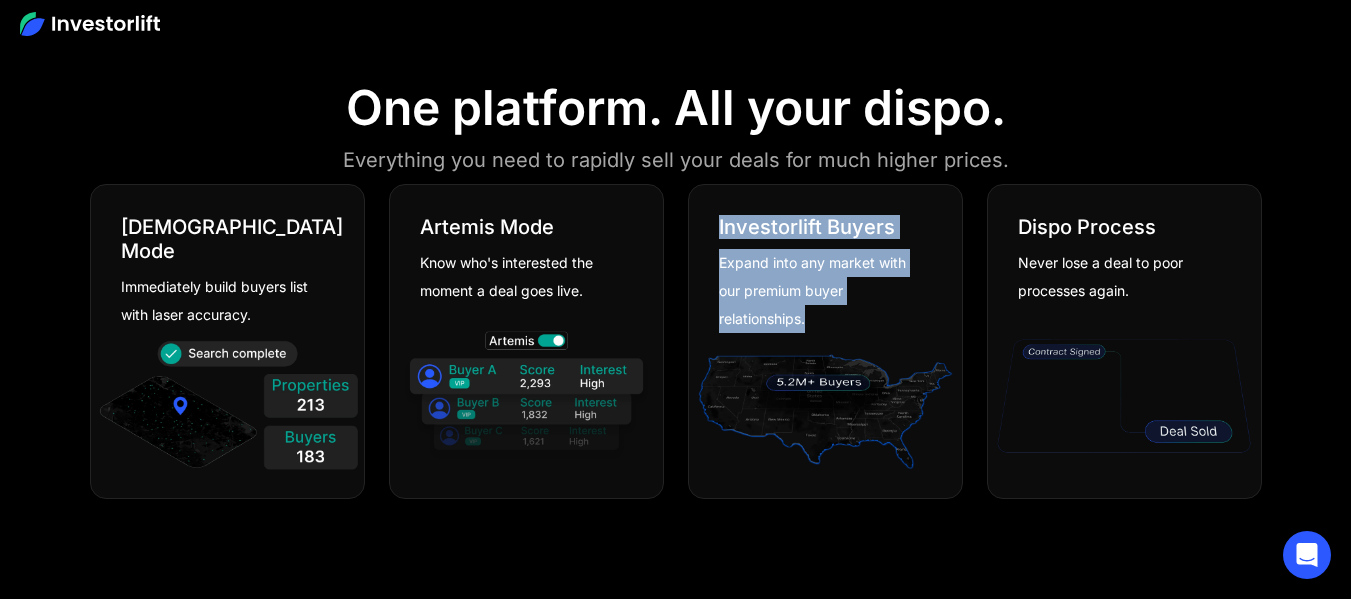 drag, startPoint x: 840, startPoint y: 327, endPoint x: 804, endPoint y: 222, distance: 111 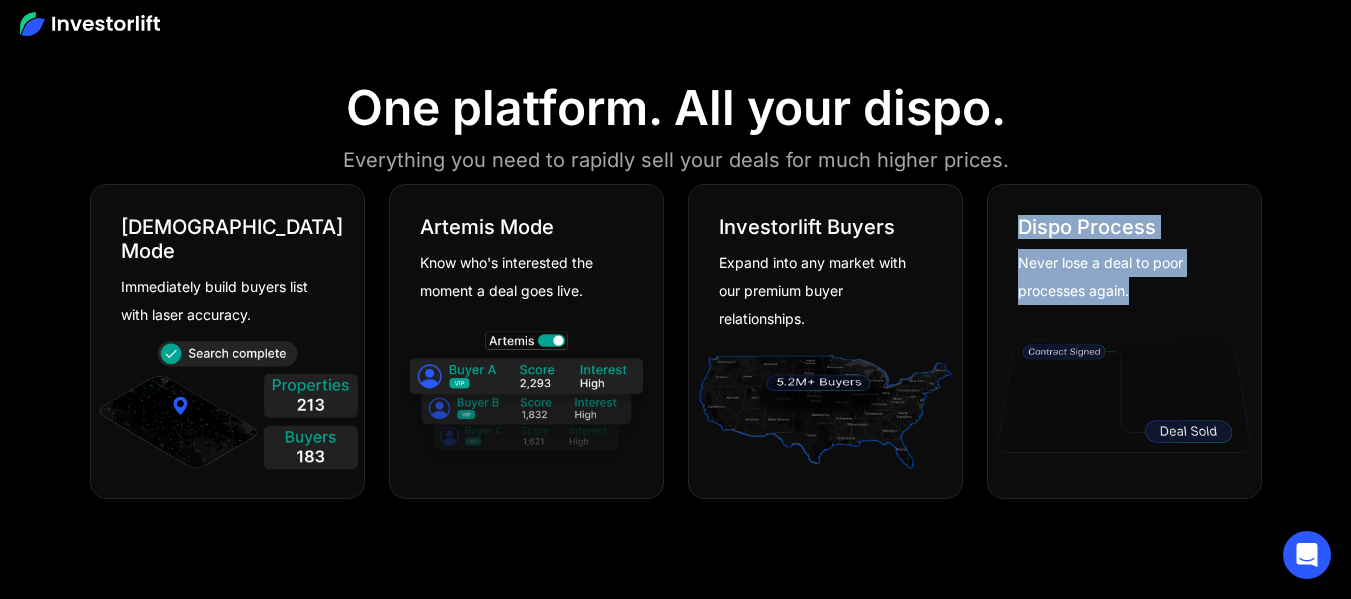 drag, startPoint x: 1023, startPoint y: 226, endPoint x: 1150, endPoint y: 284, distance: 139.61734 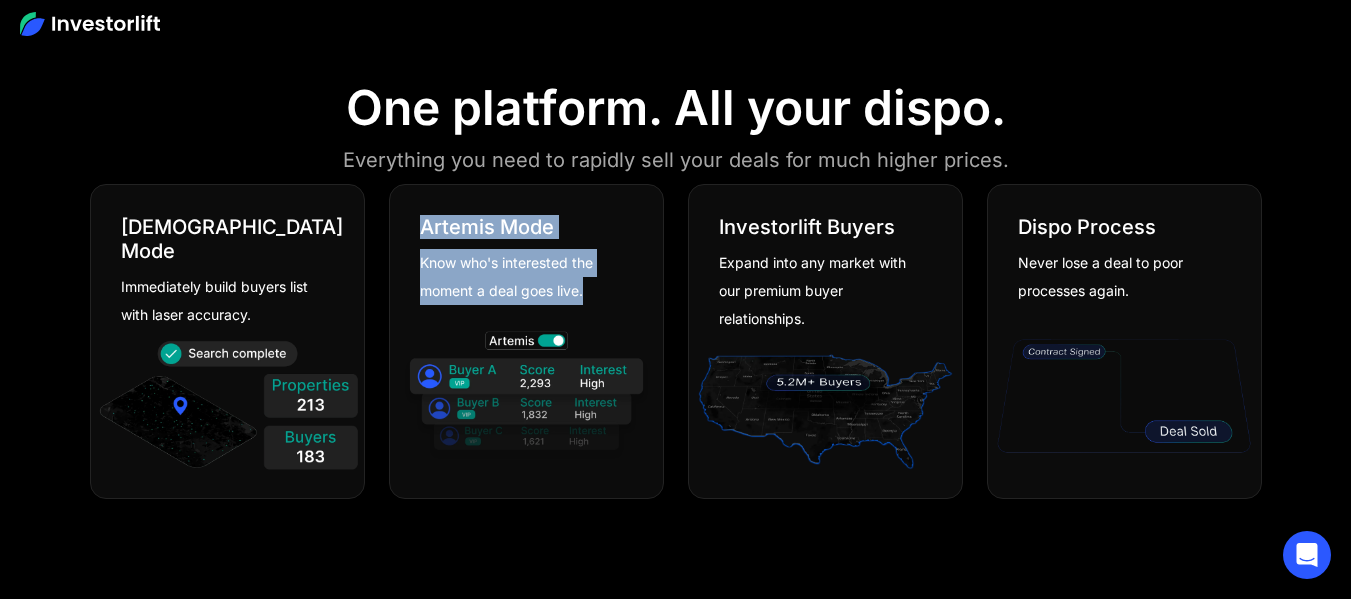 drag, startPoint x: 596, startPoint y: 289, endPoint x: 425, endPoint y: 231, distance: 180.56854 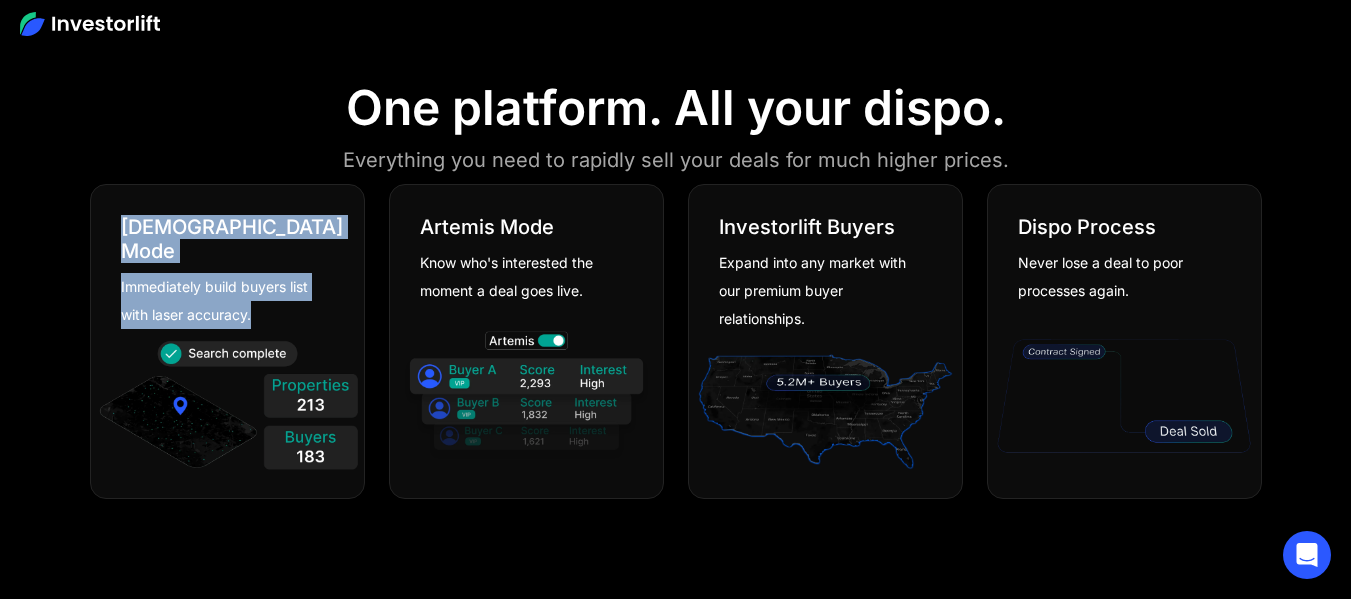 drag, startPoint x: 123, startPoint y: 225, endPoint x: 264, endPoint y: 284, distance: 152.84633 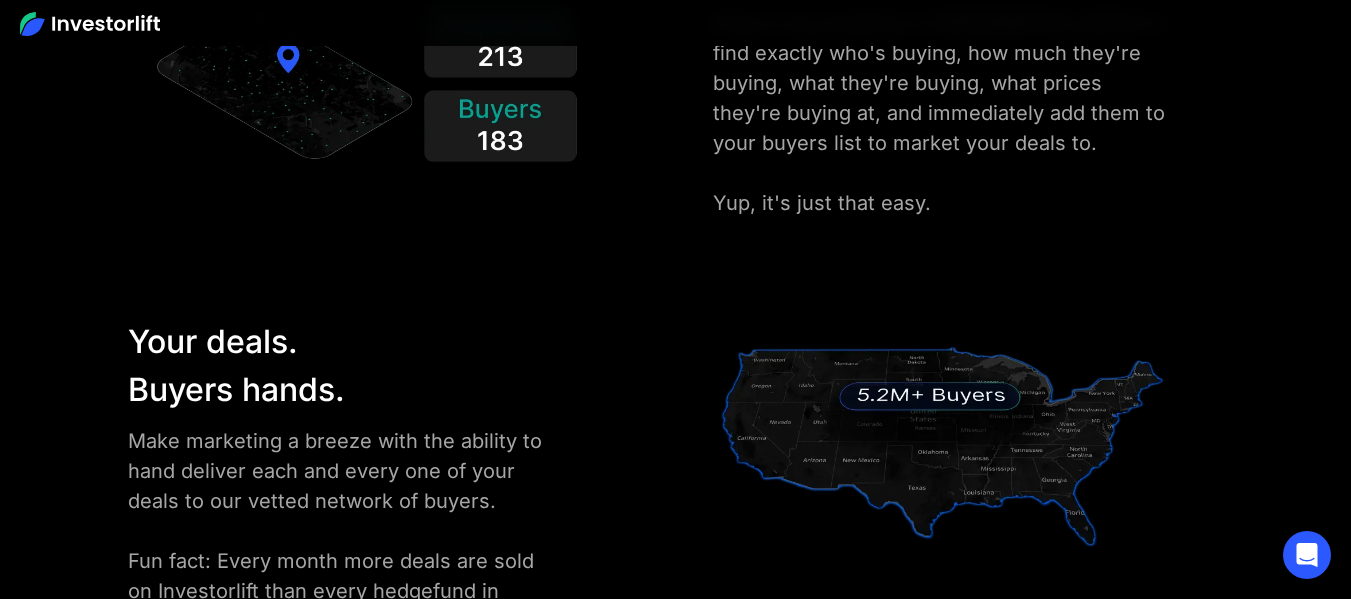 scroll, scrollTop: 2500, scrollLeft: 0, axis: vertical 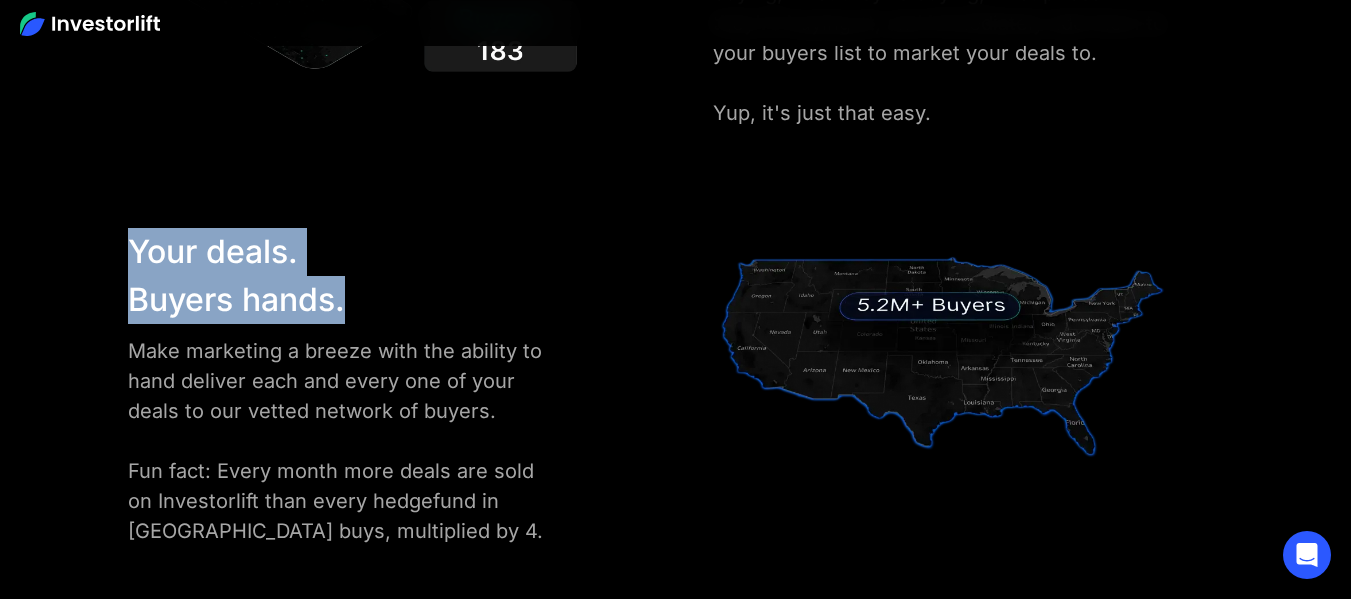 drag, startPoint x: 346, startPoint y: 290, endPoint x: 100, endPoint y: 246, distance: 249.90398 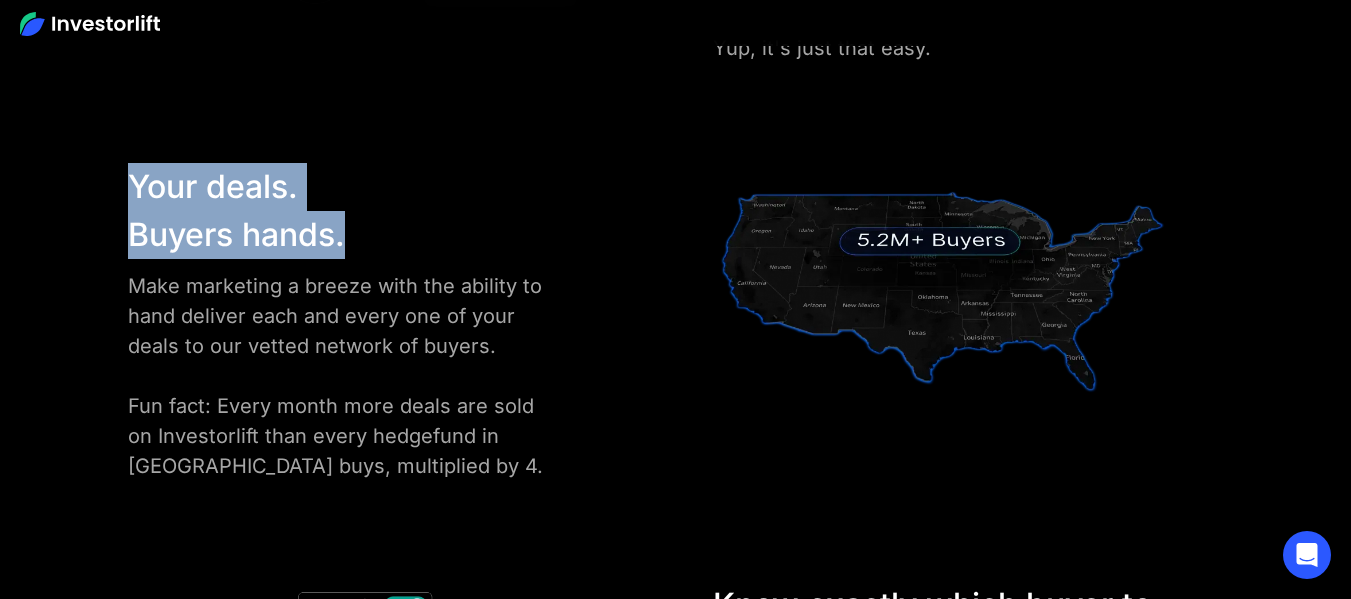 scroll, scrollTop: 2600, scrollLeft: 0, axis: vertical 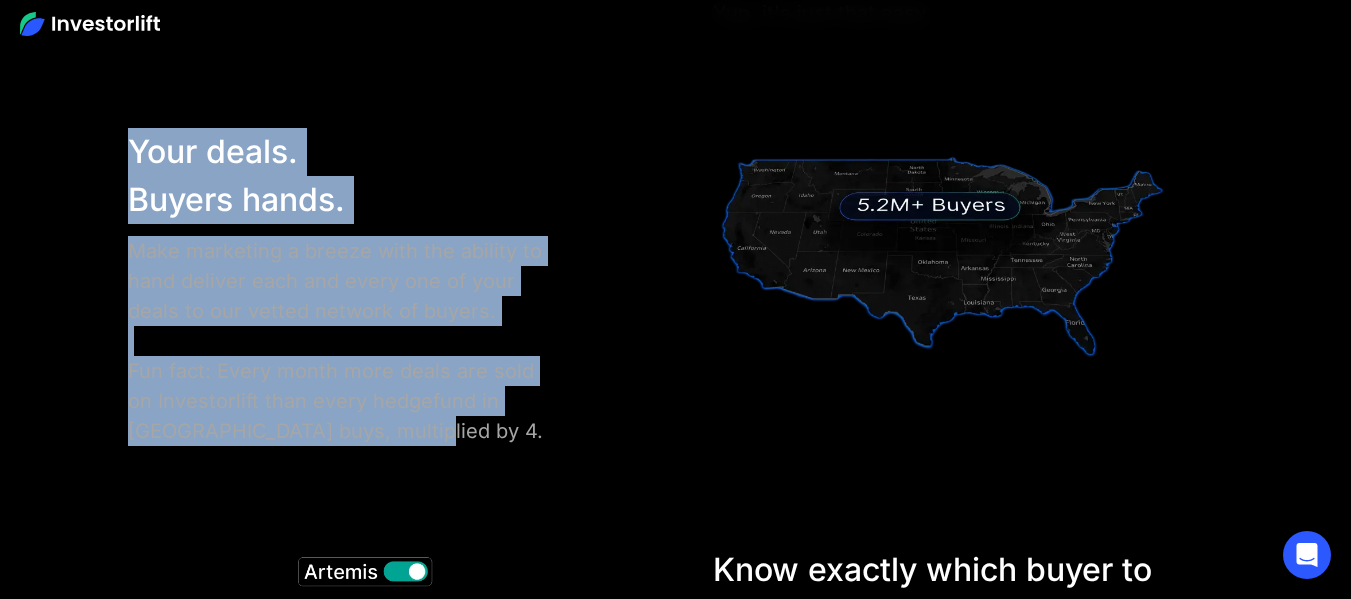 drag, startPoint x: 346, startPoint y: 438, endPoint x: 174, endPoint y: 163, distance: 324.35938 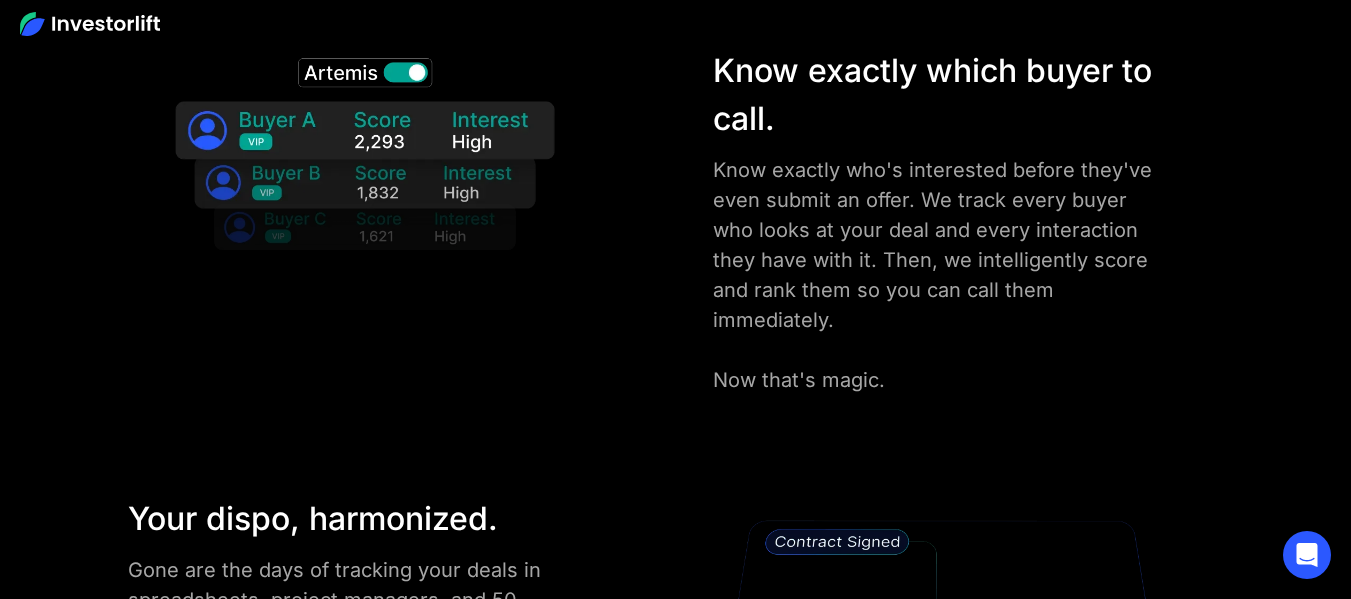 scroll, scrollTop: 3100, scrollLeft: 0, axis: vertical 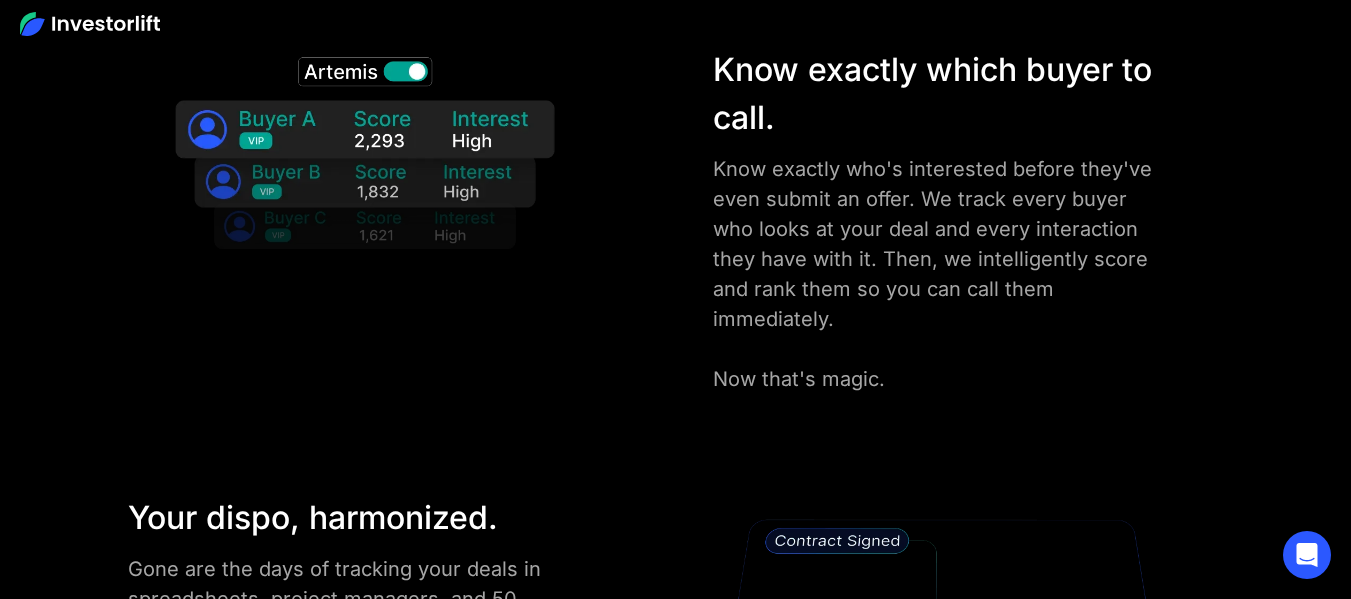 click at bounding box center (365, 161) 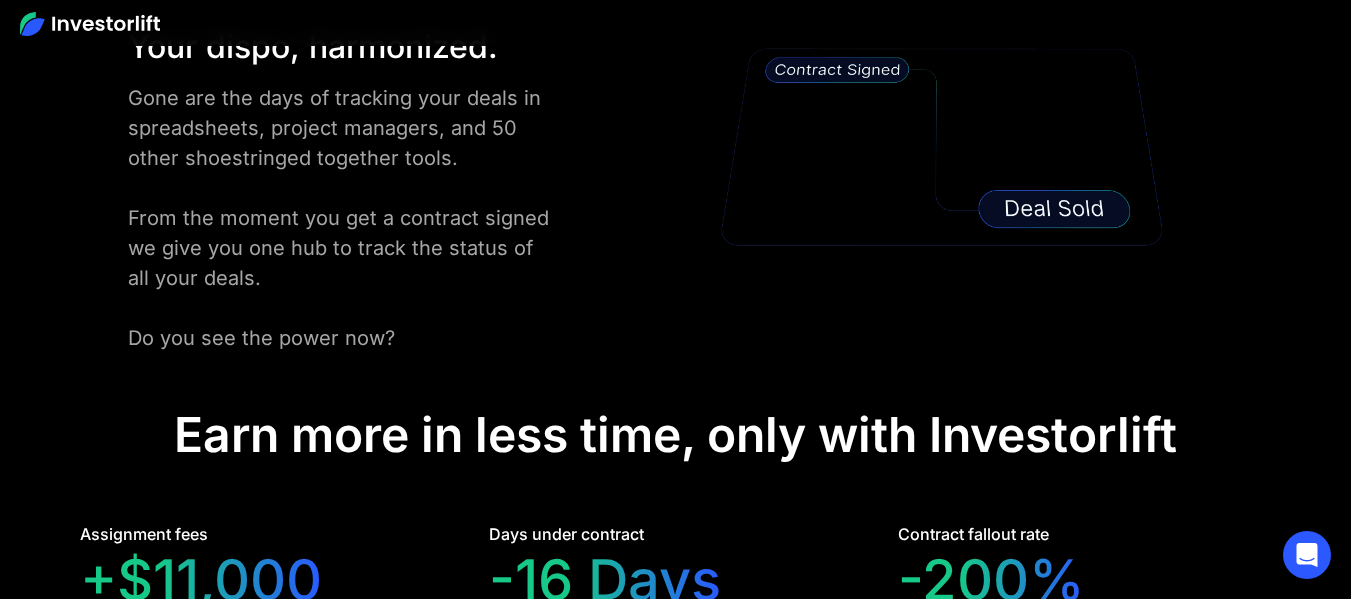 scroll, scrollTop: 3700, scrollLeft: 0, axis: vertical 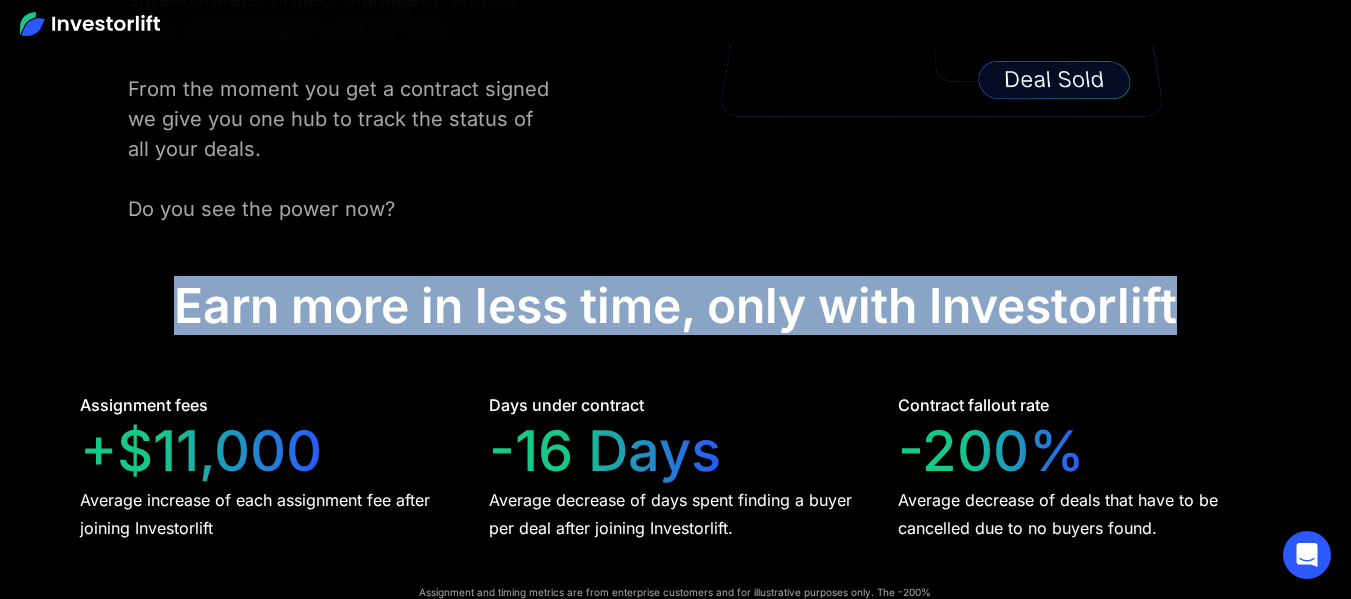 drag, startPoint x: 173, startPoint y: 283, endPoint x: 1182, endPoint y: 271, distance: 1009.07135 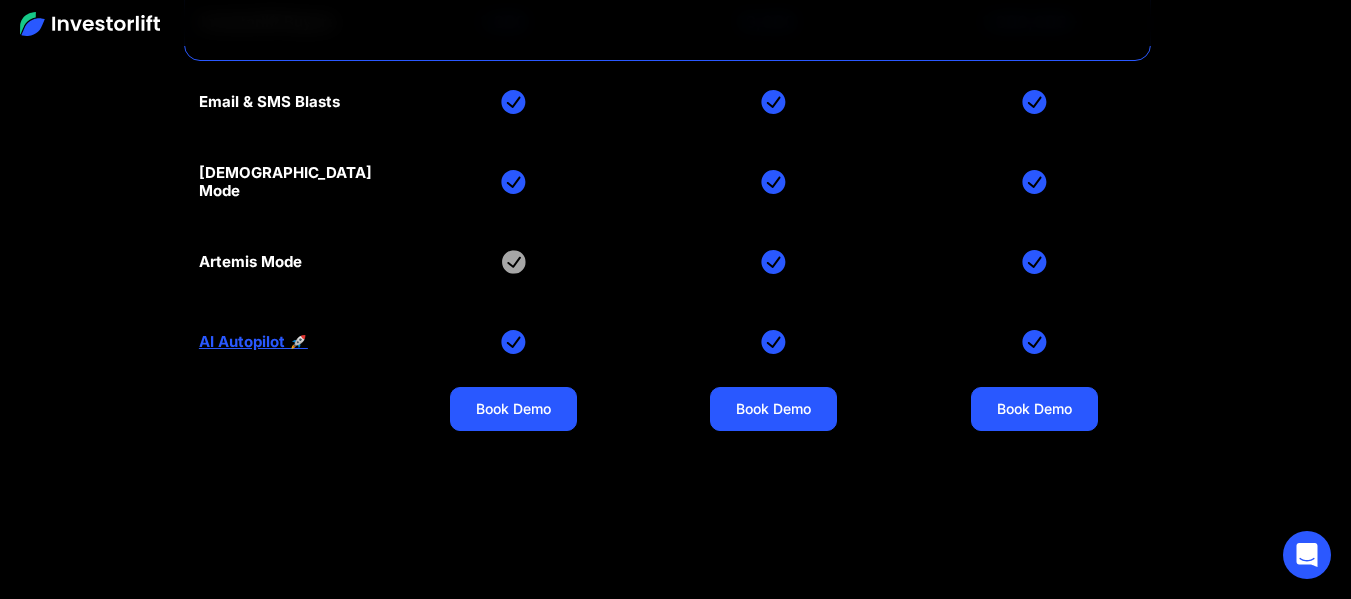 scroll, scrollTop: 7921, scrollLeft: 0, axis: vertical 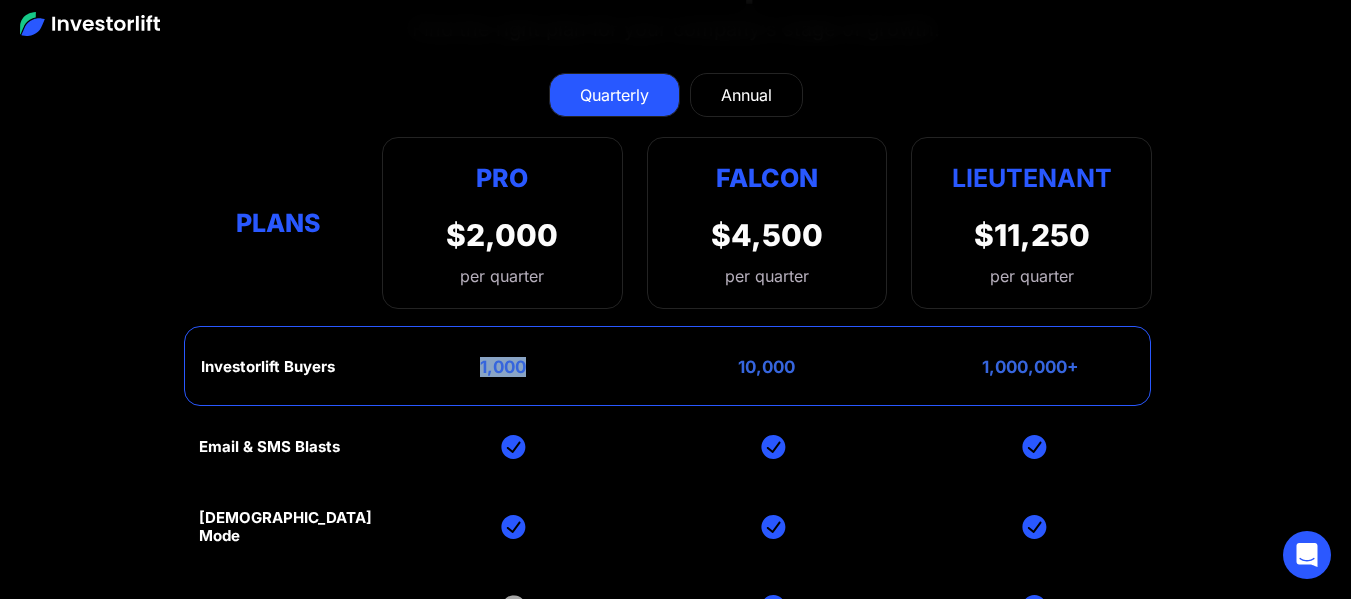 drag, startPoint x: 528, startPoint y: 315, endPoint x: 472, endPoint y: 328, distance: 57.48913 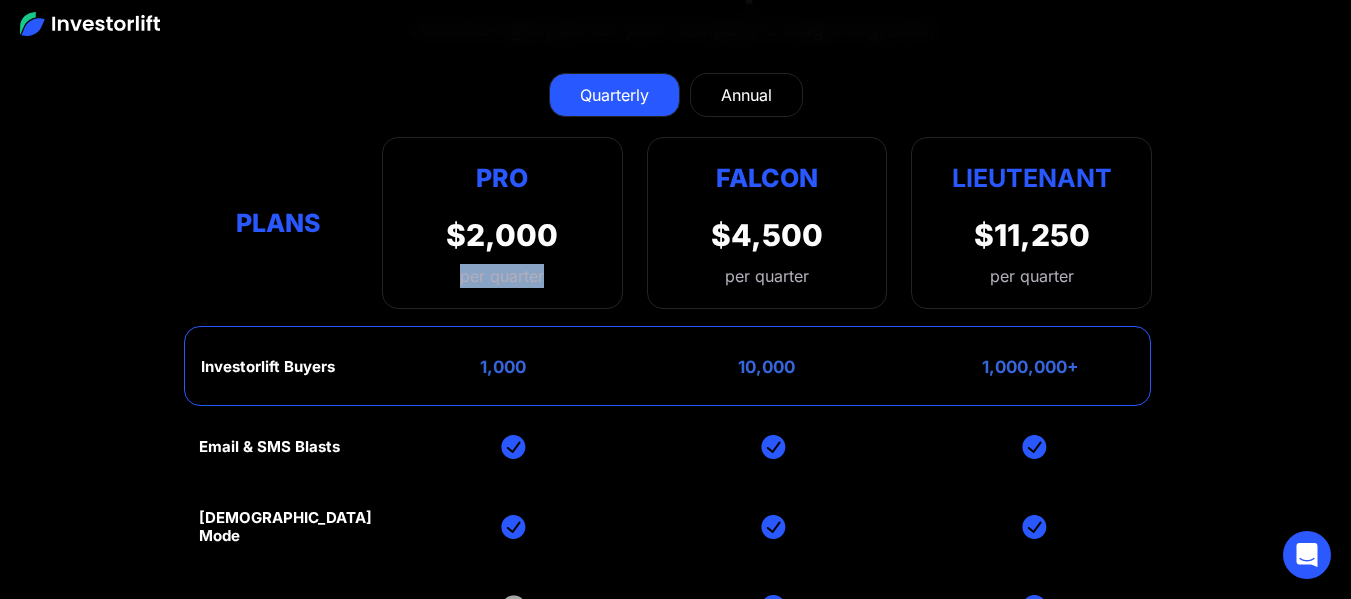 drag, startPoint x: 538, startPoint y: 232, endPoint x: 455, endPoint y: 248, distance: 84.5281 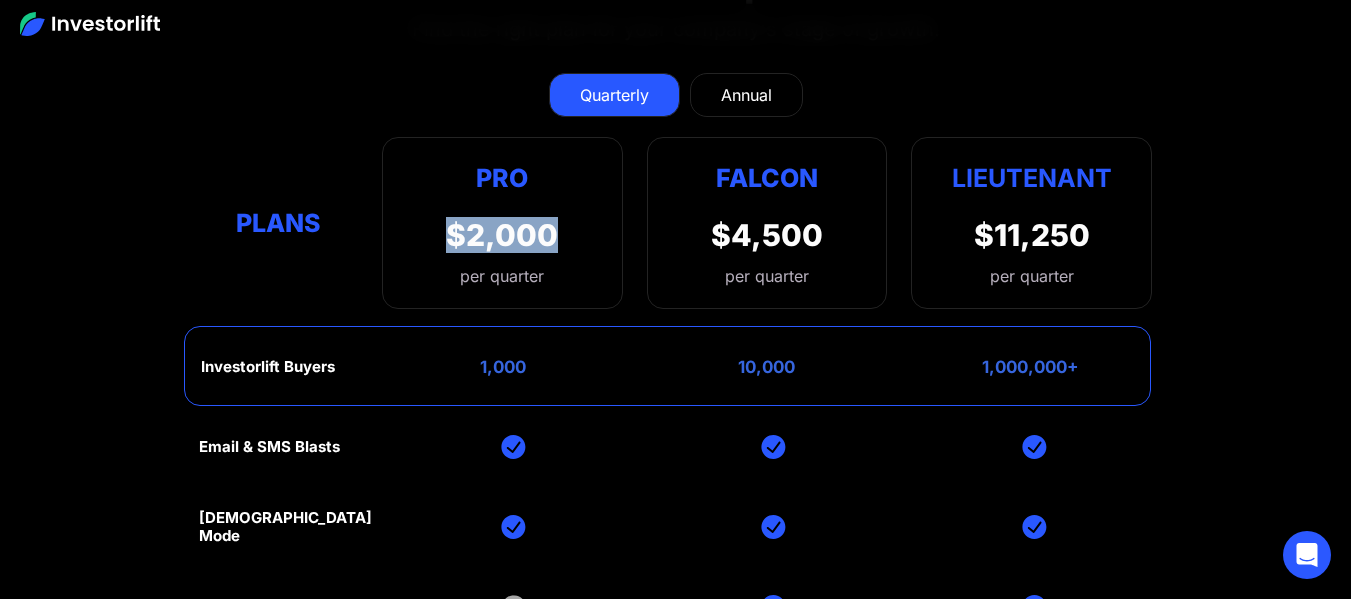 drag, startPoint x: 549, startPoint y: 195, endPoint x: 443, endPoint y: 207, distance: 106.677086 